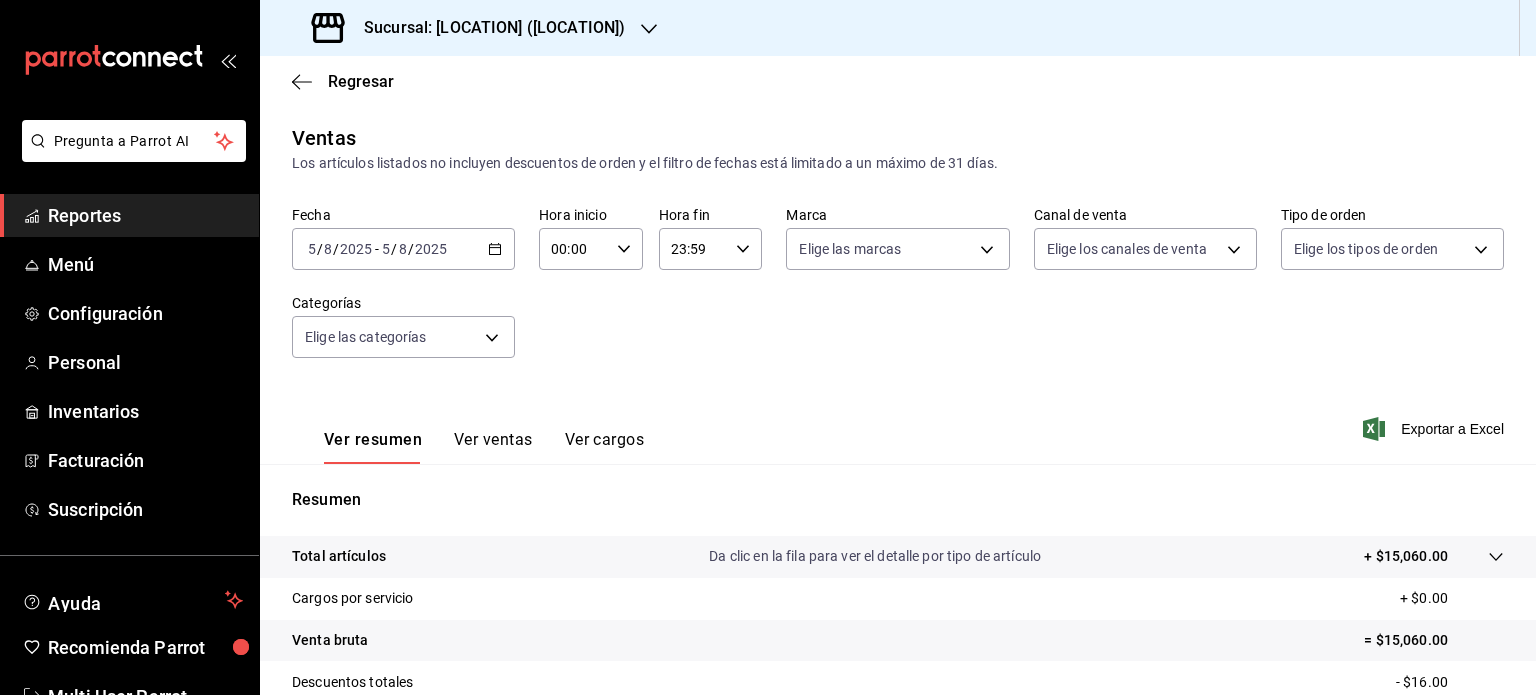 scroll, scrollTop: 0, scrollLeft: 0, axis: both 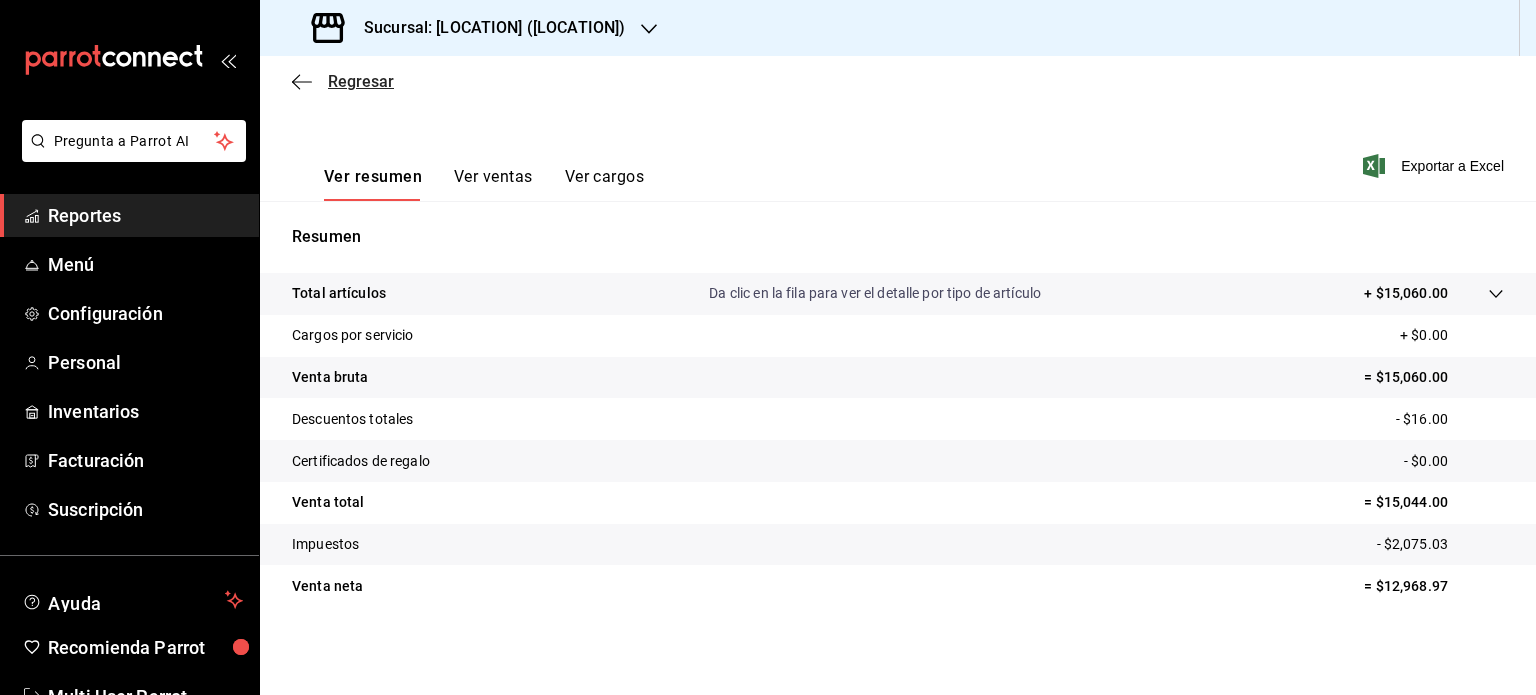 click on "Regresar" at bounding box center (361, 81) 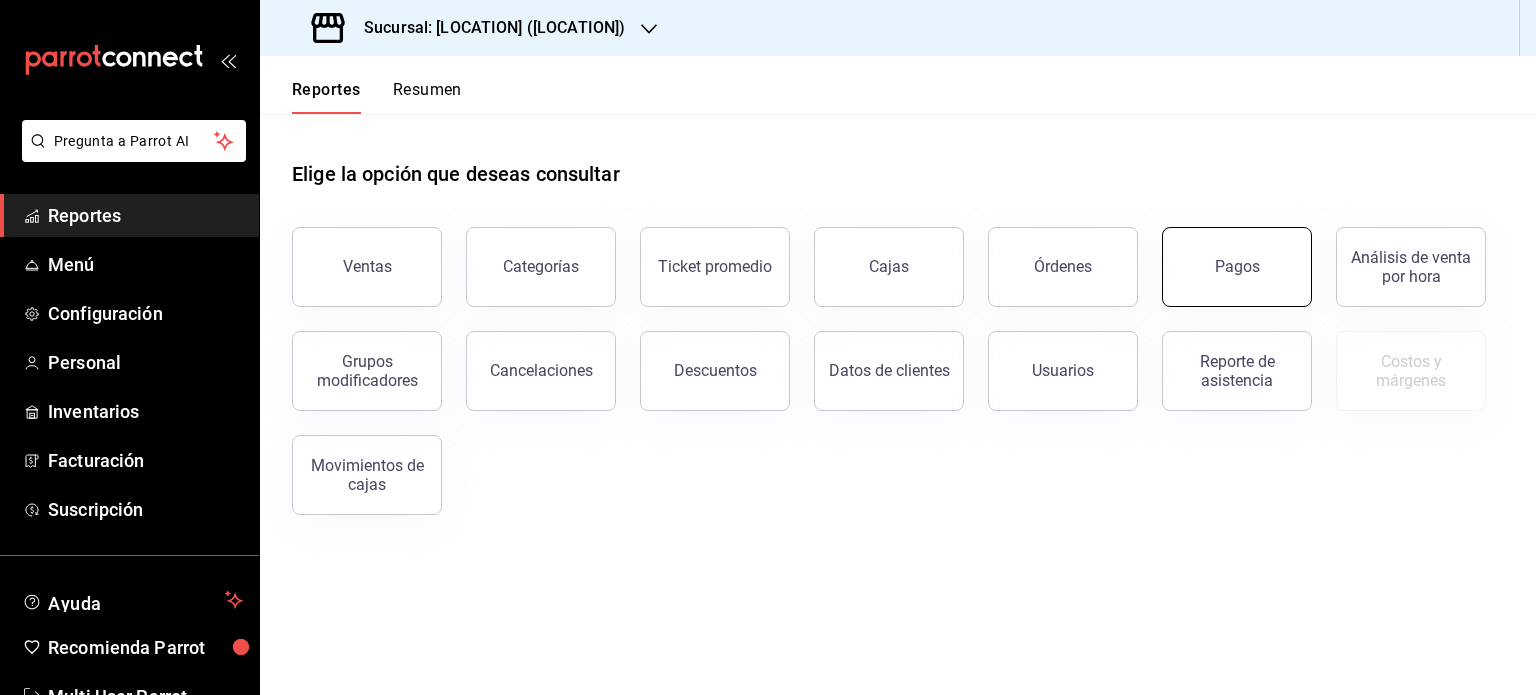 click on "Pagos" at bounding box center [1237, 267] 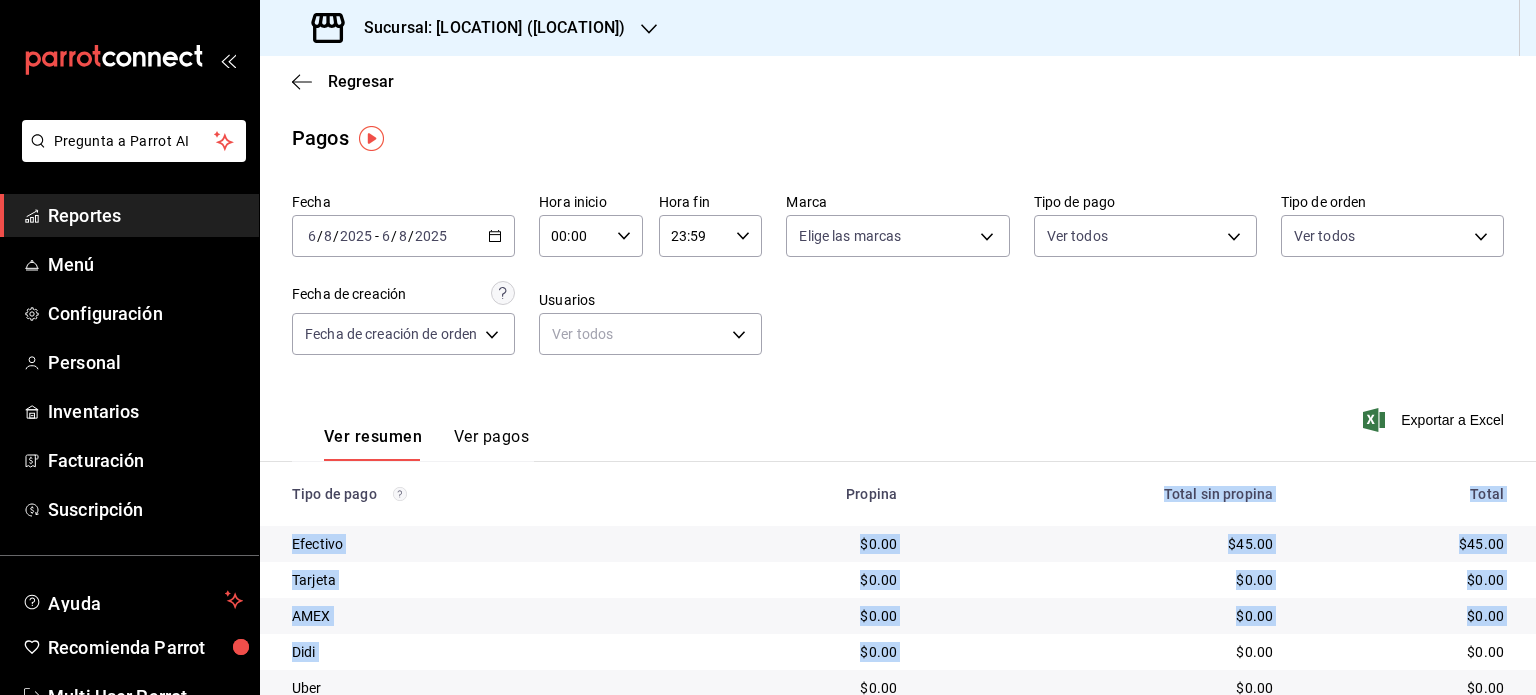 drag, startPoint x: 914, startPoint y: 464, endPoint x: 974, endPoint y: 649, distance: 194.4865 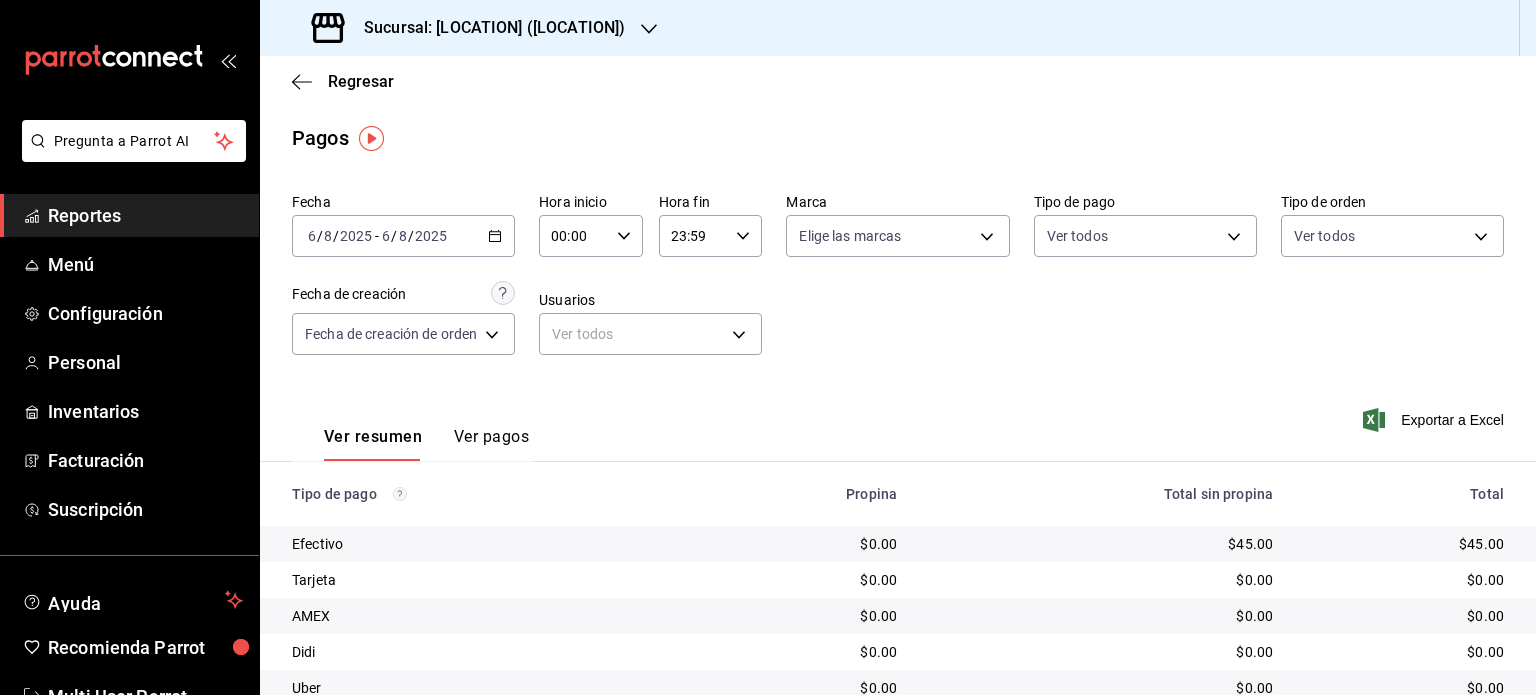 click on "Ver resumen Ver pagos Exportar a Excel" at bounding box center (898, 432) 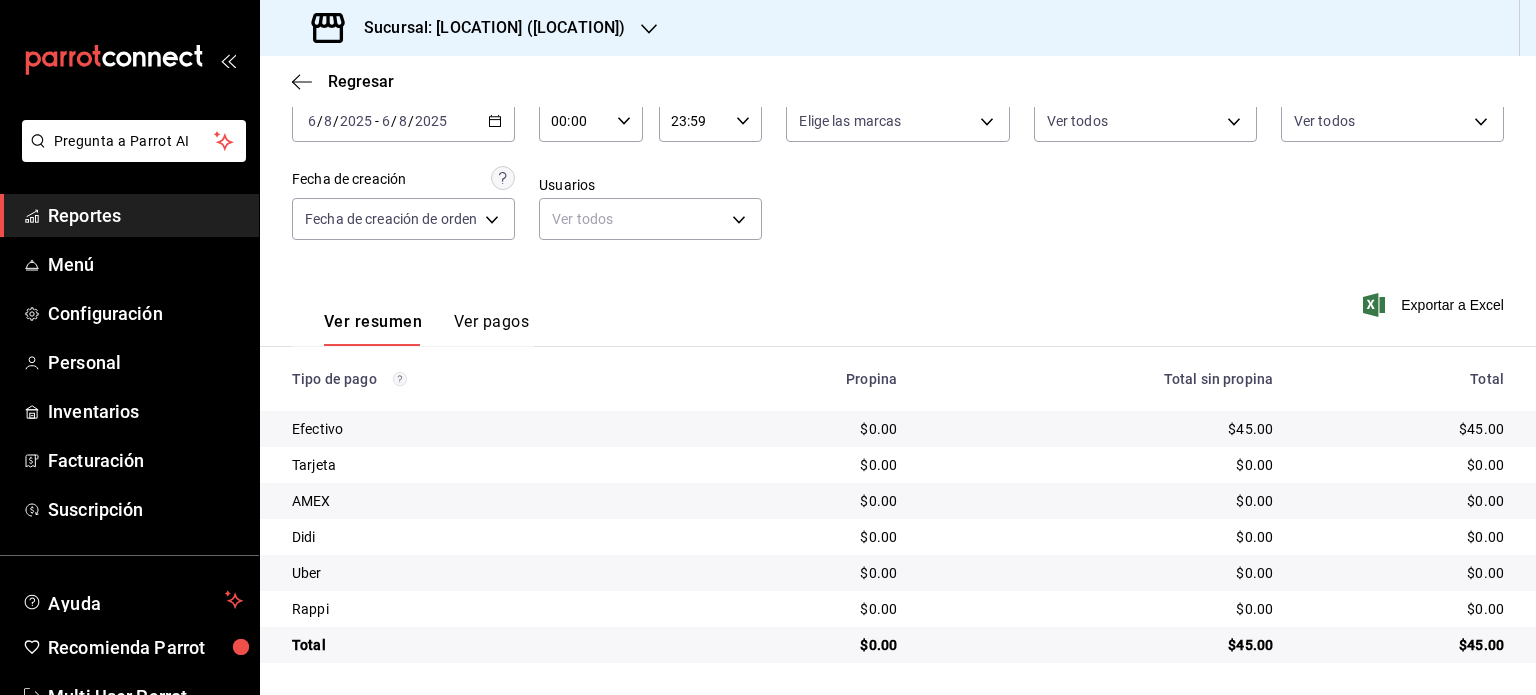 scroll, scrollTop: 0, scrollLeft: 0, axis: both 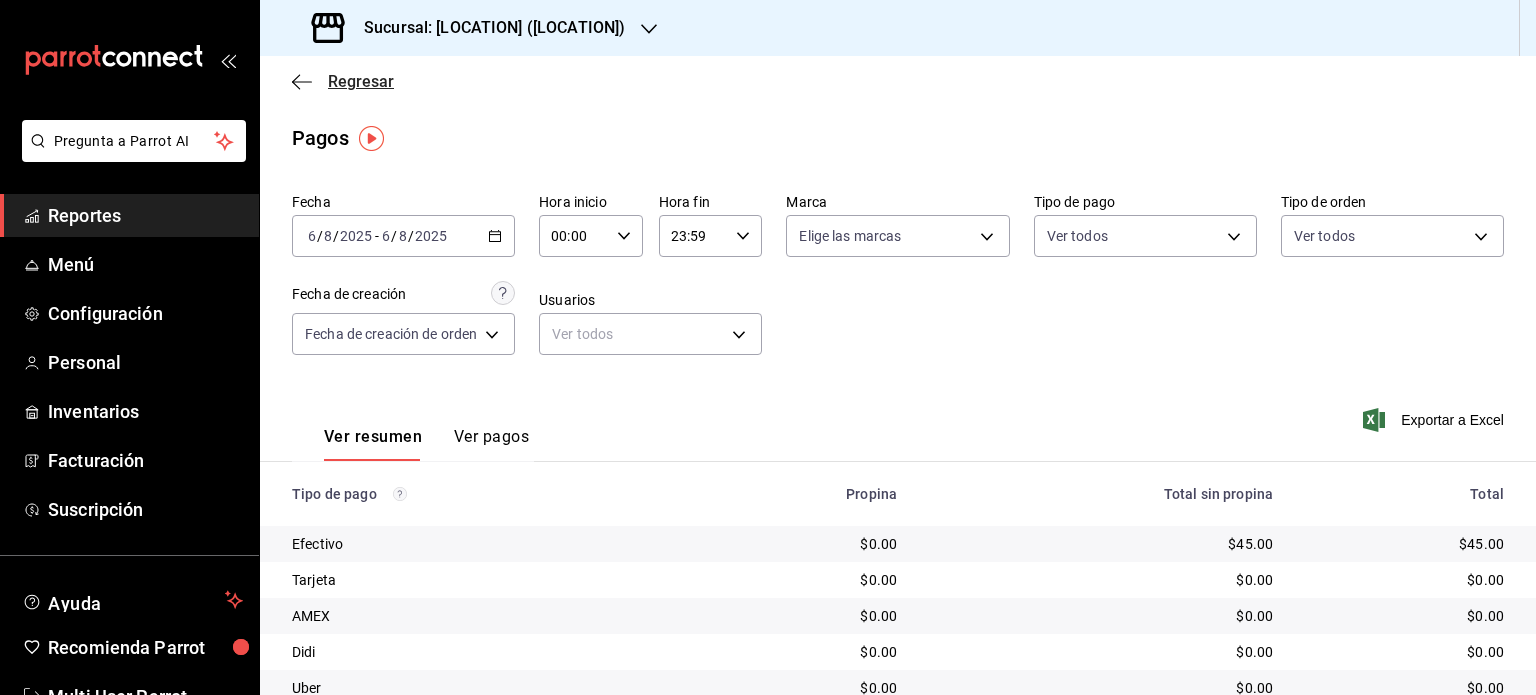 click on "Regresar" at bounding box center [361, 81] 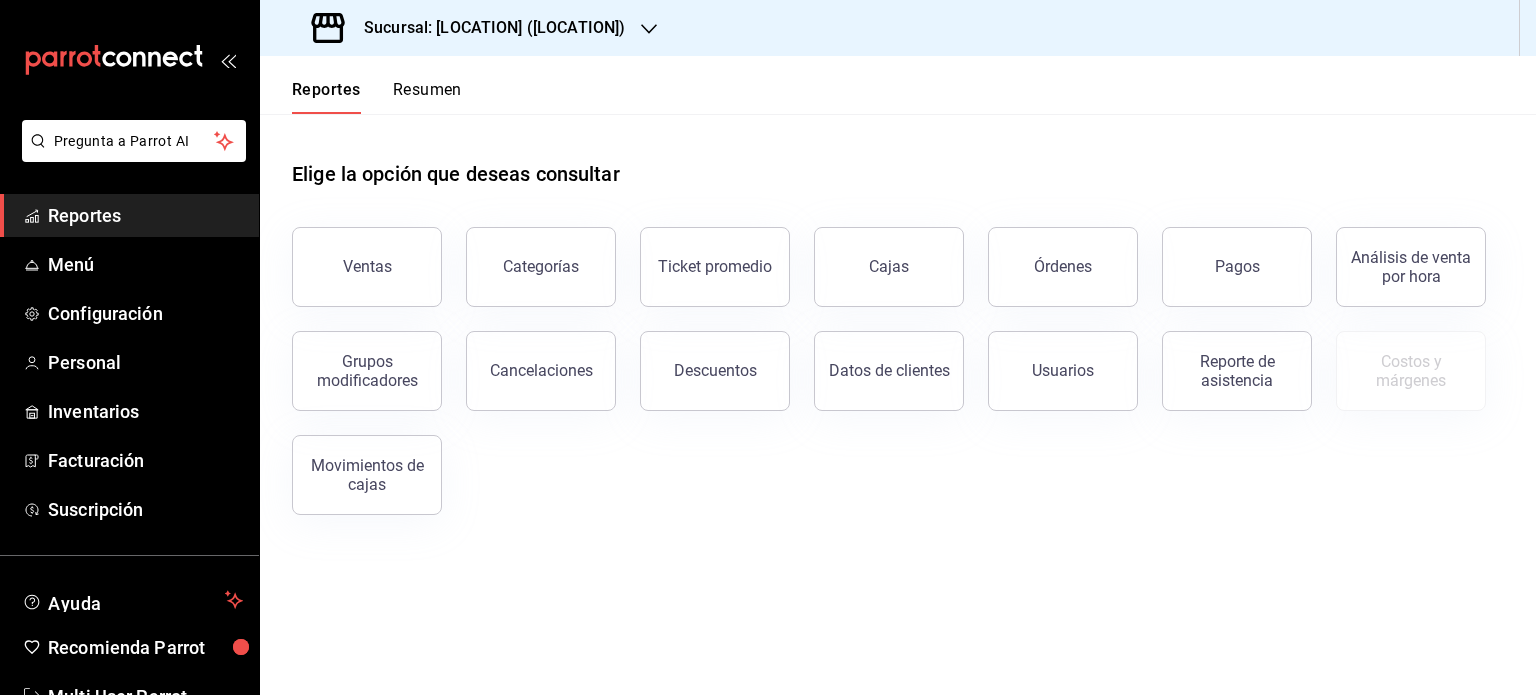 click on "Resumen" at bounding box center (427, 97) 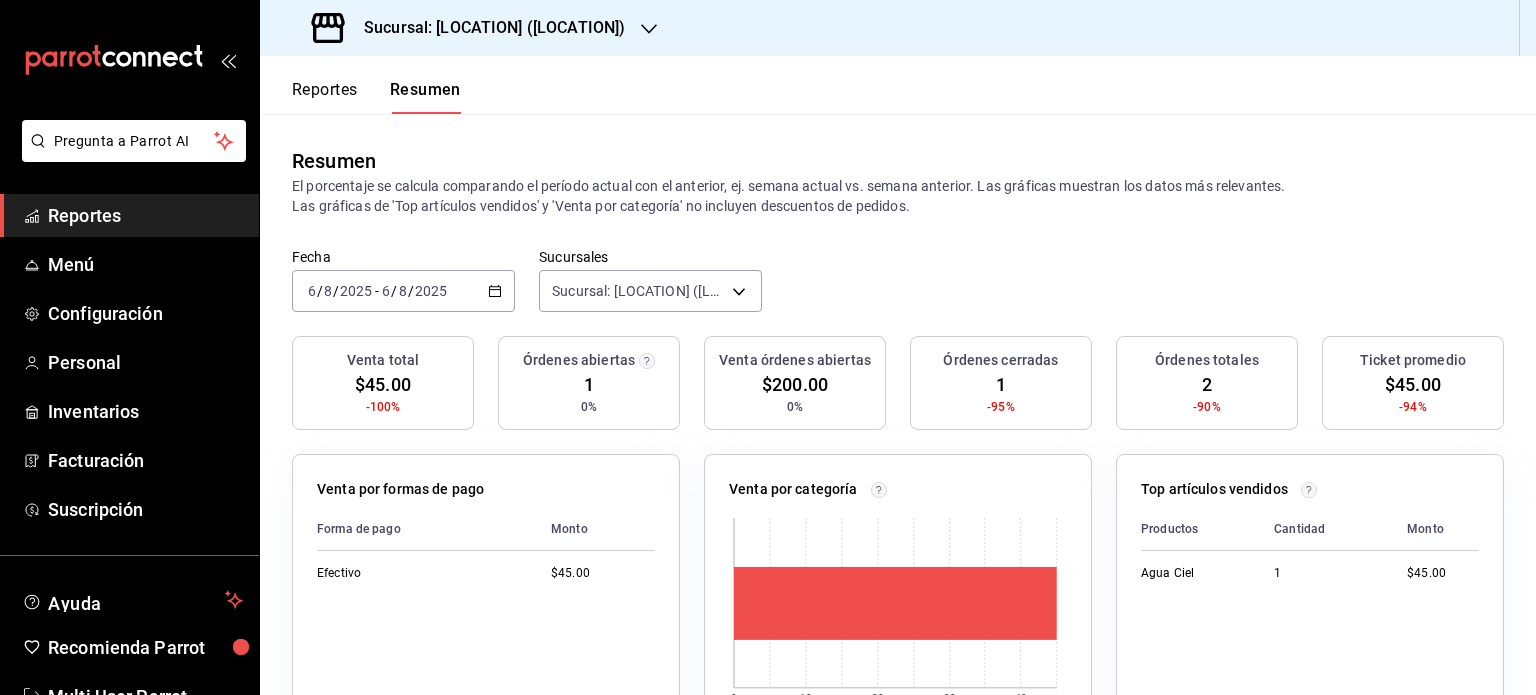 click on "Reportes" at bounding box center (325, 97) 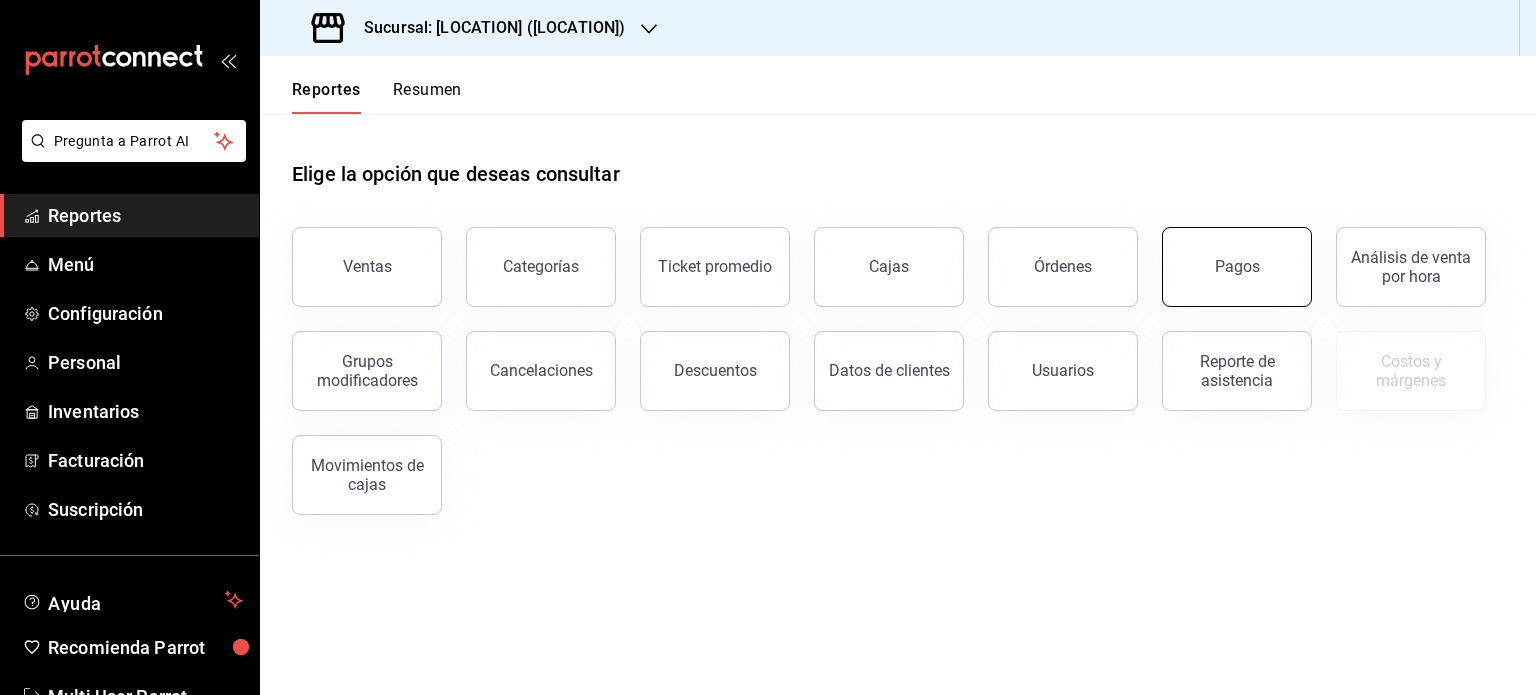 click on "Pagos" at bounding box center (1237, 267) 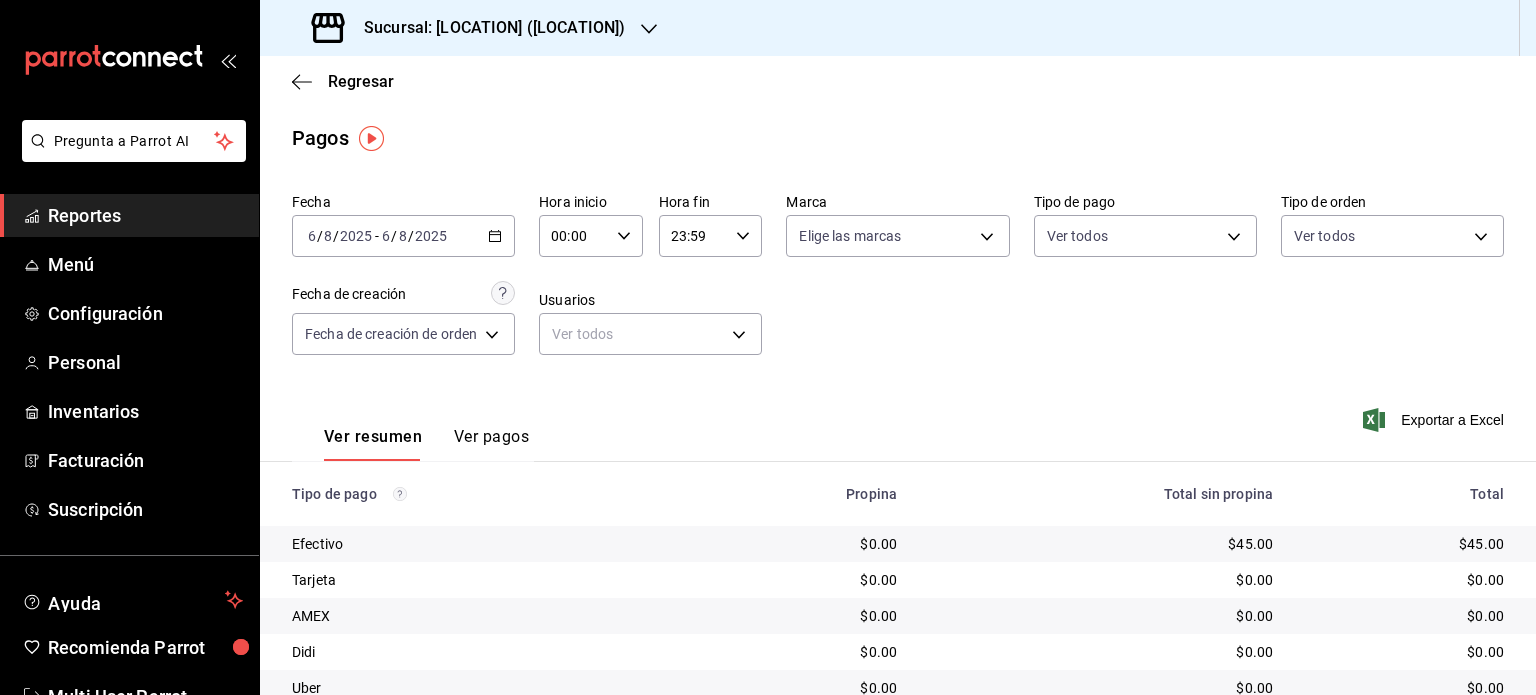 click on "2025-08-06 6 / 8 / 2025 - 2025-08-06 6 / 8 / 2025" at bounding box center [403, 236] 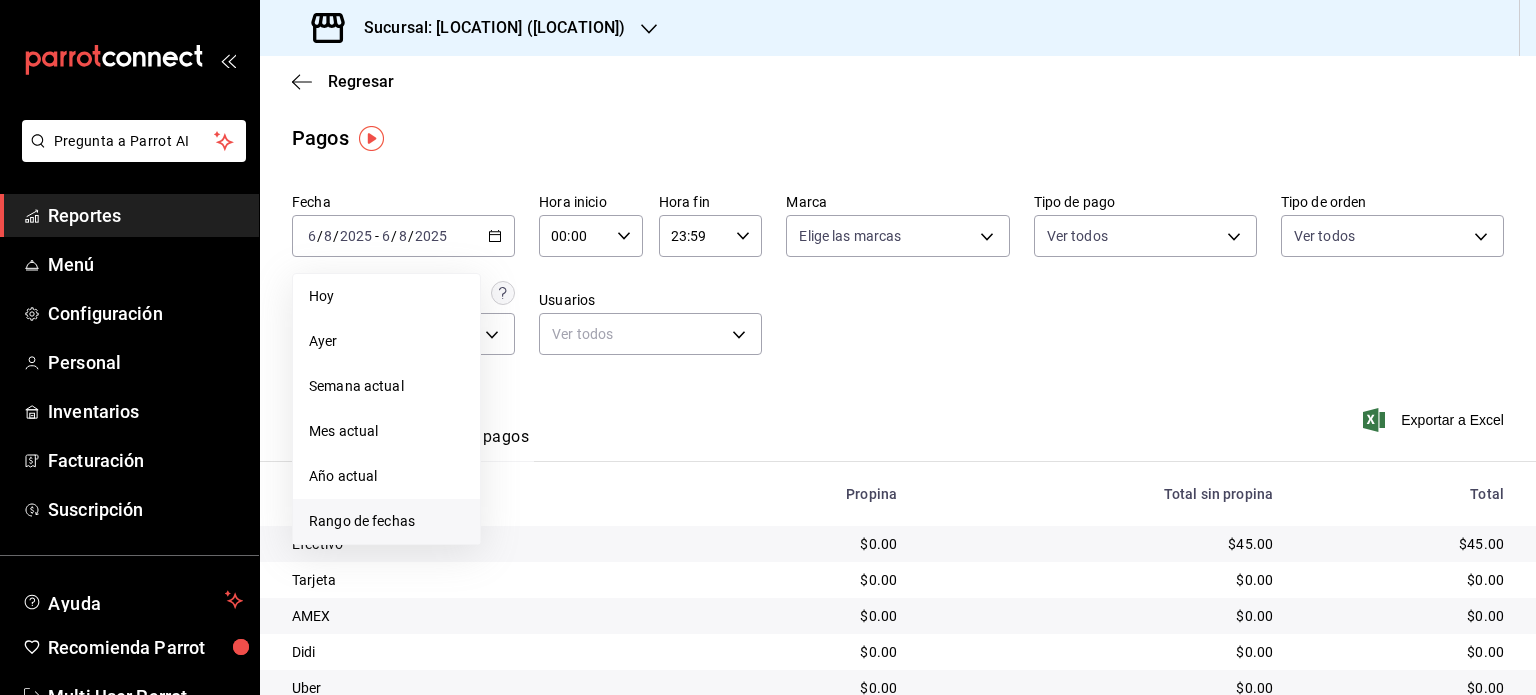 click on "Rango de fechas" at bounding box center (386, 521) 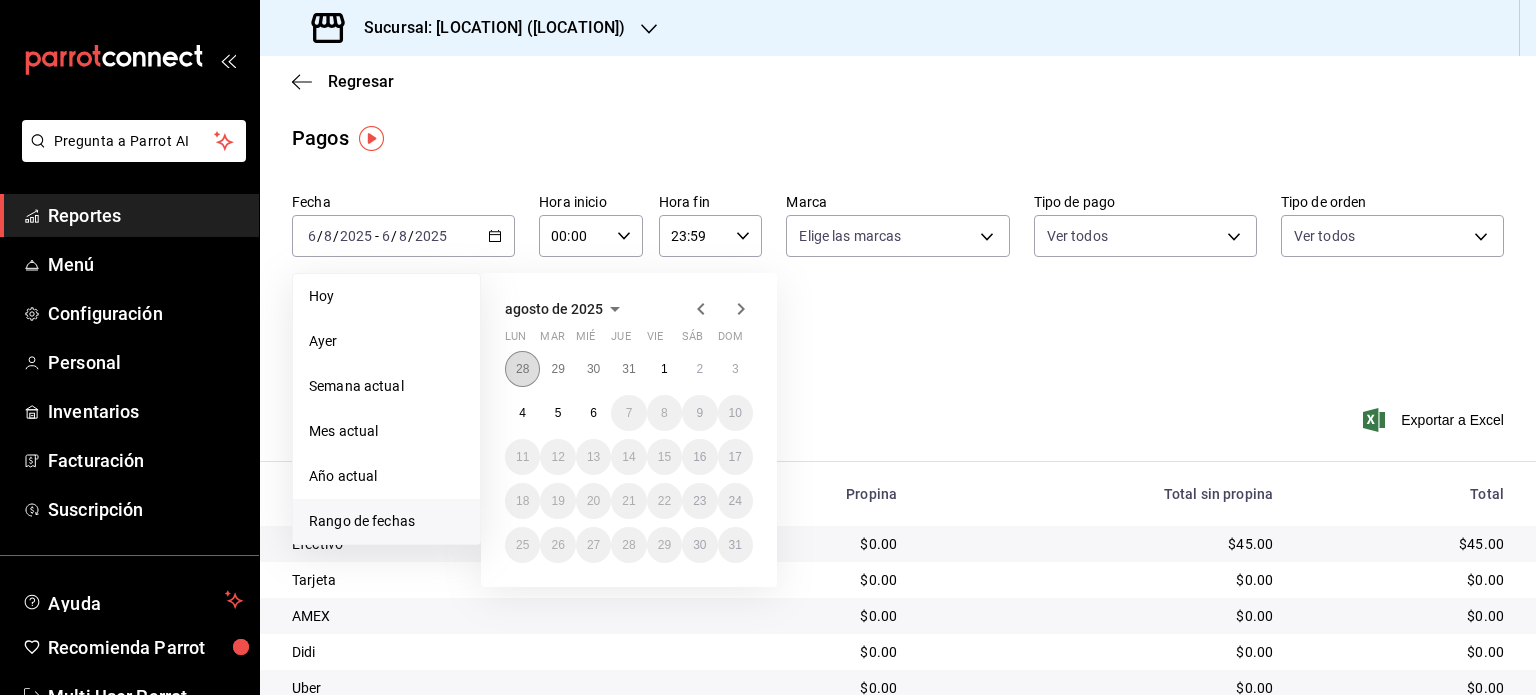 click on "28" at bounding box center (522, 369) 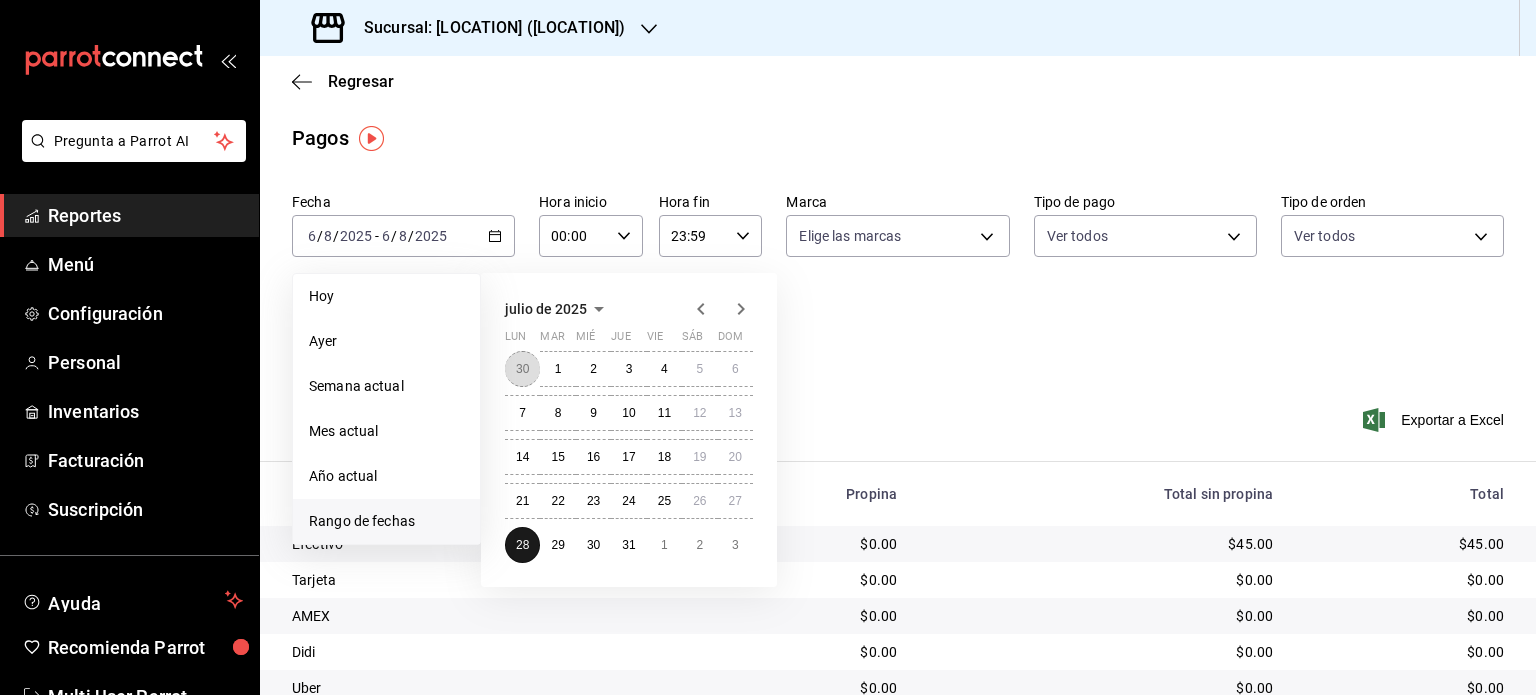 click on "30" at bounding box center (522, 369) 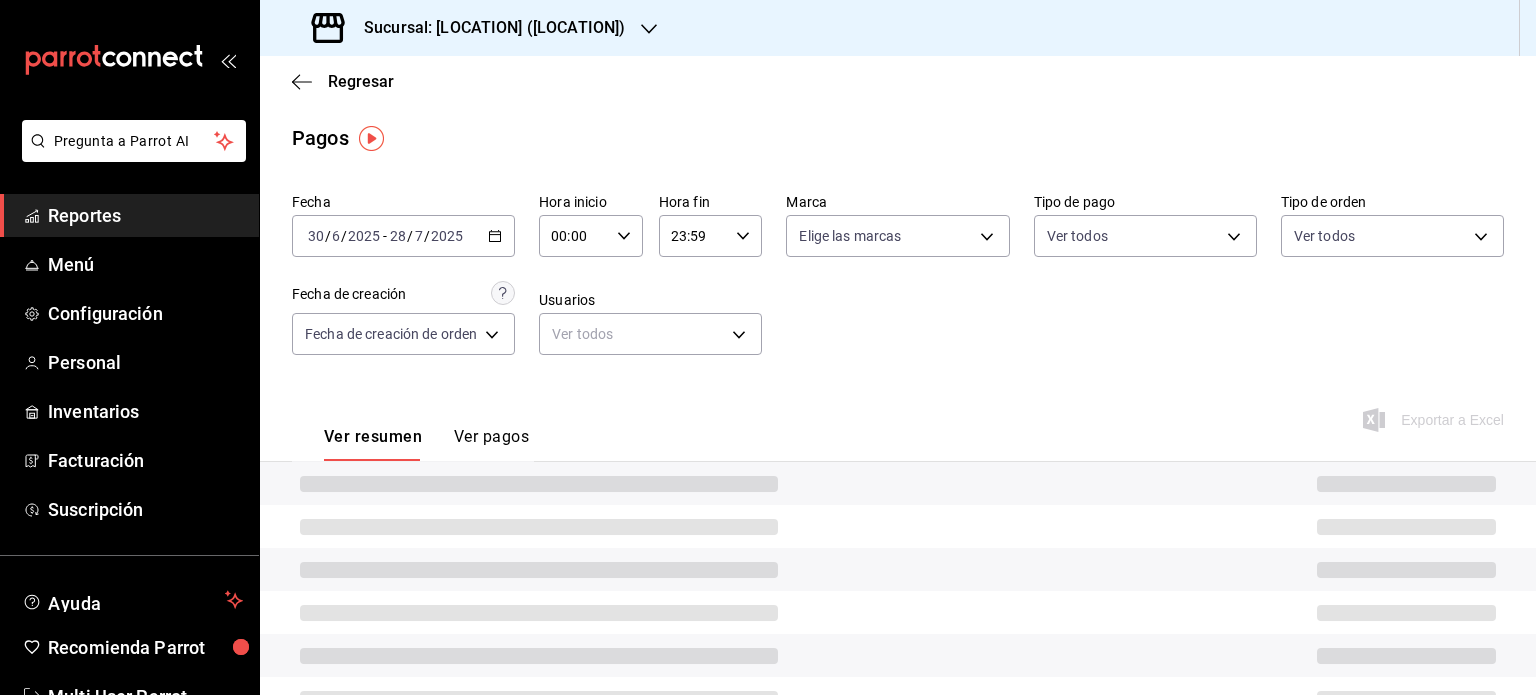click on "2025" at bounding box center (447, 236) 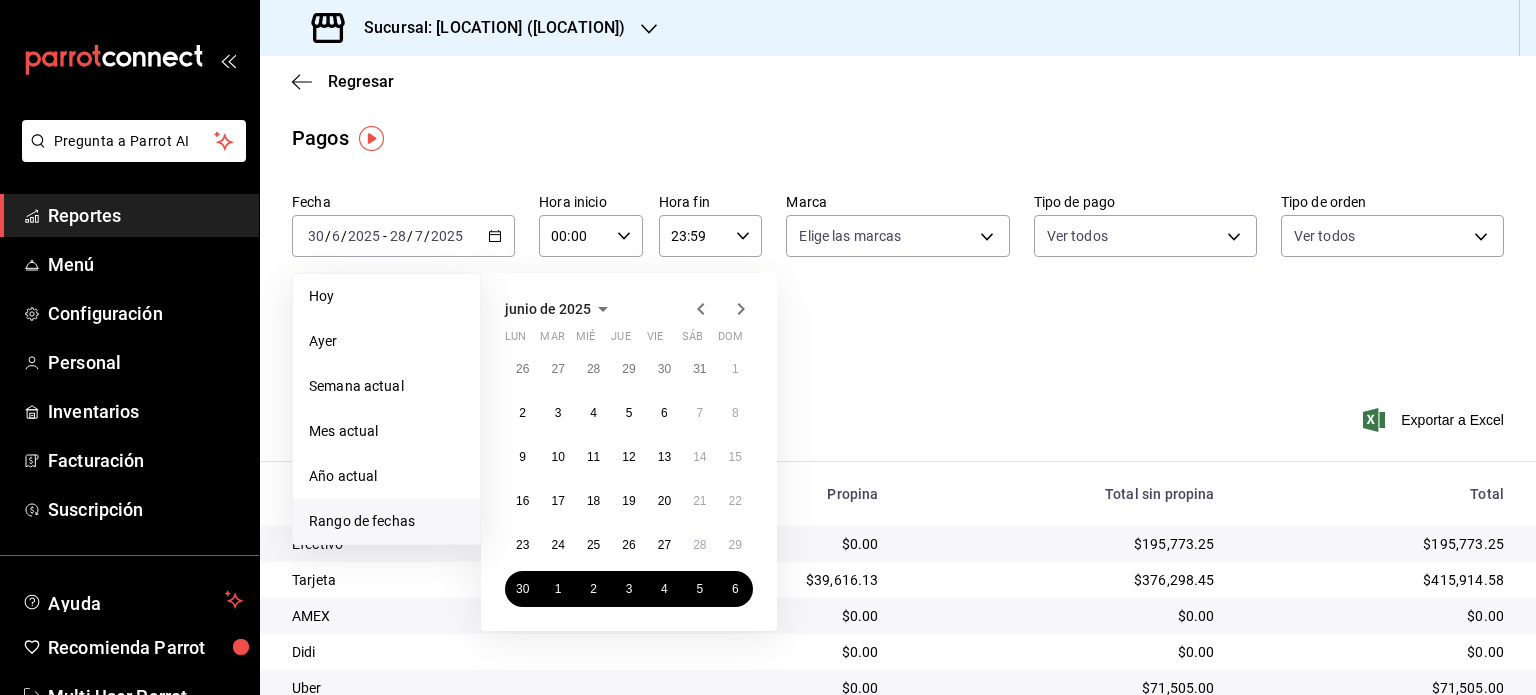 click 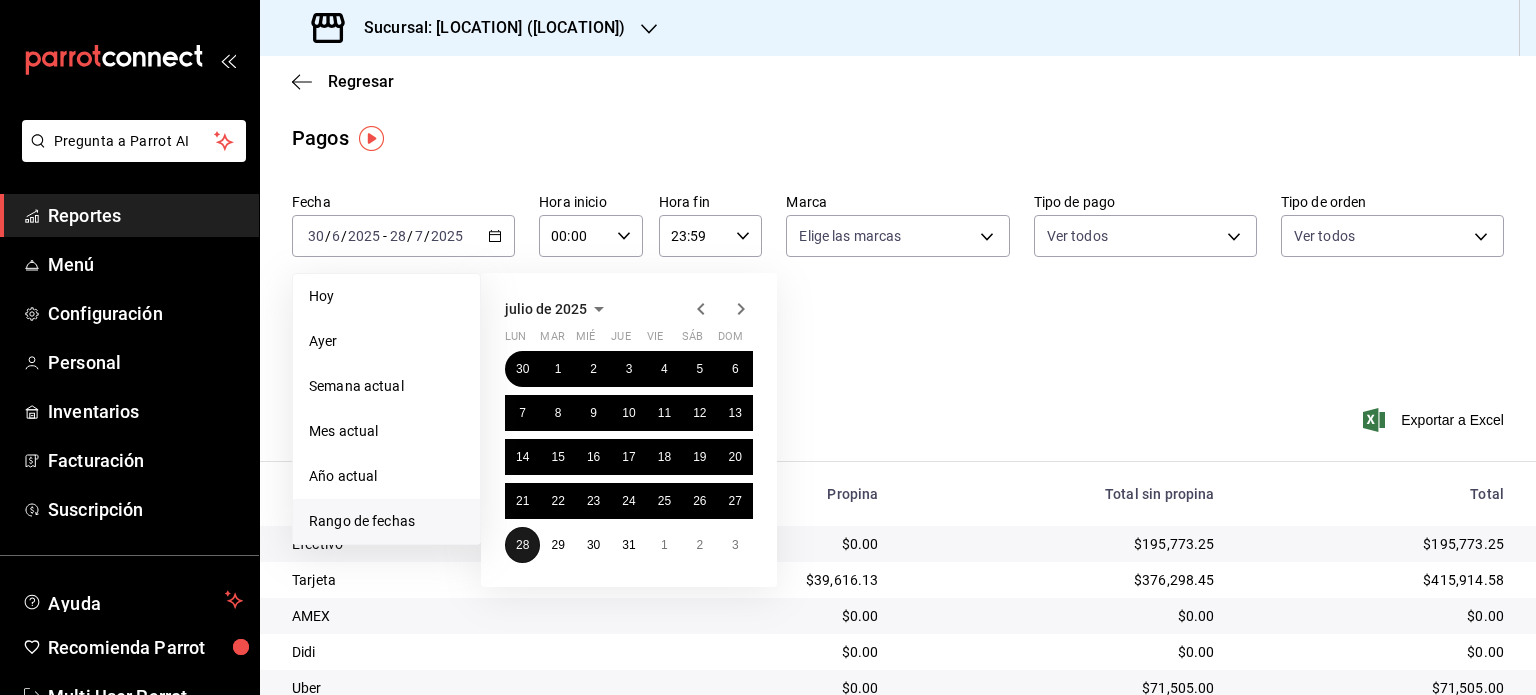 click on "28" at bounding box center (522, 545) 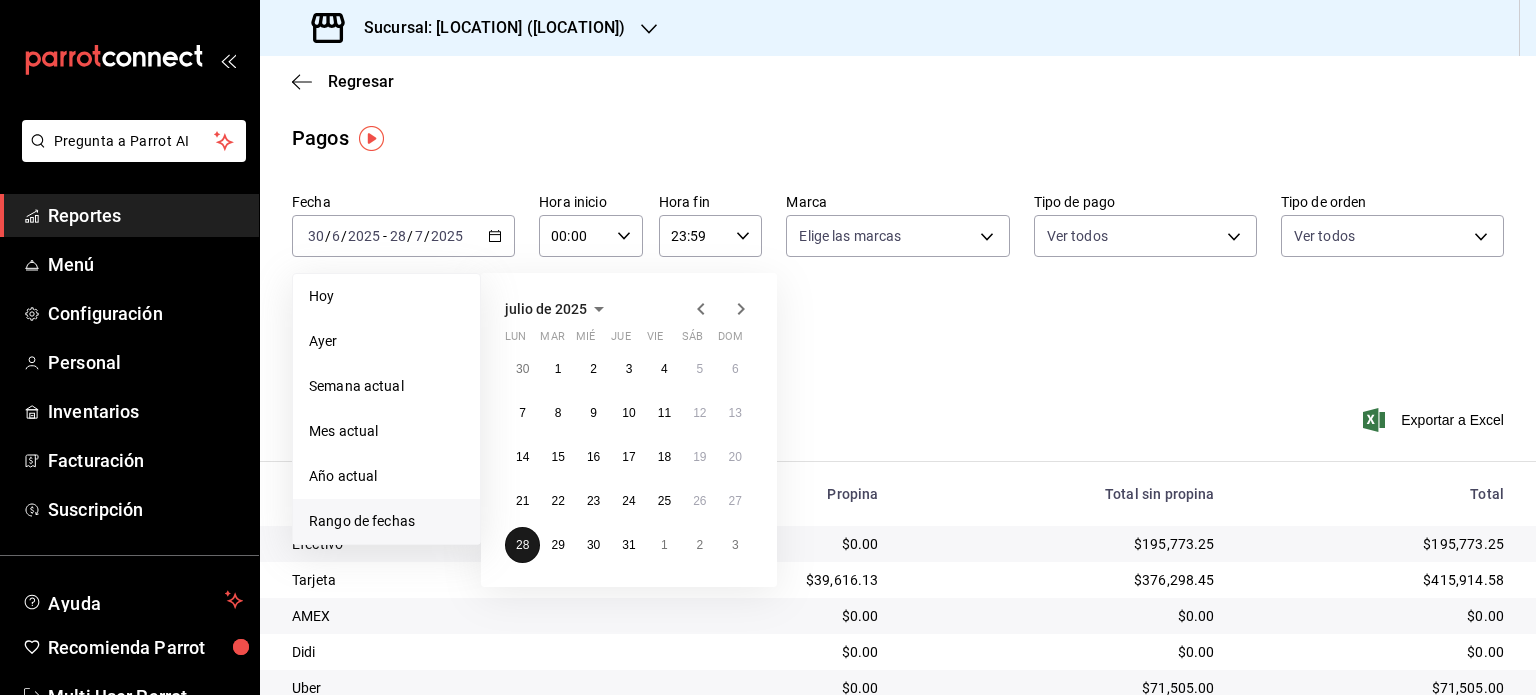 click on "28" at bounding box center [522, 545] 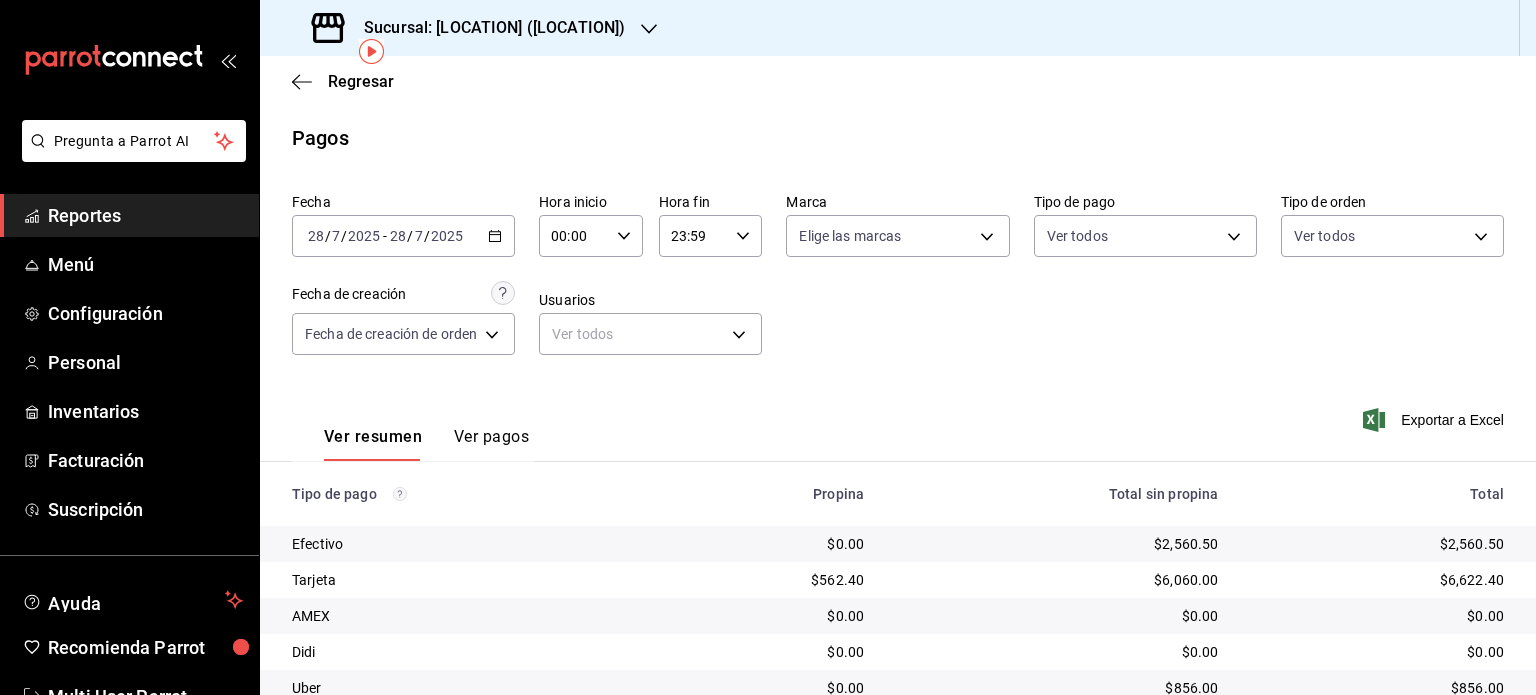 scroll, scrollTop: 116, scrollLeft: 0, axis: vertical 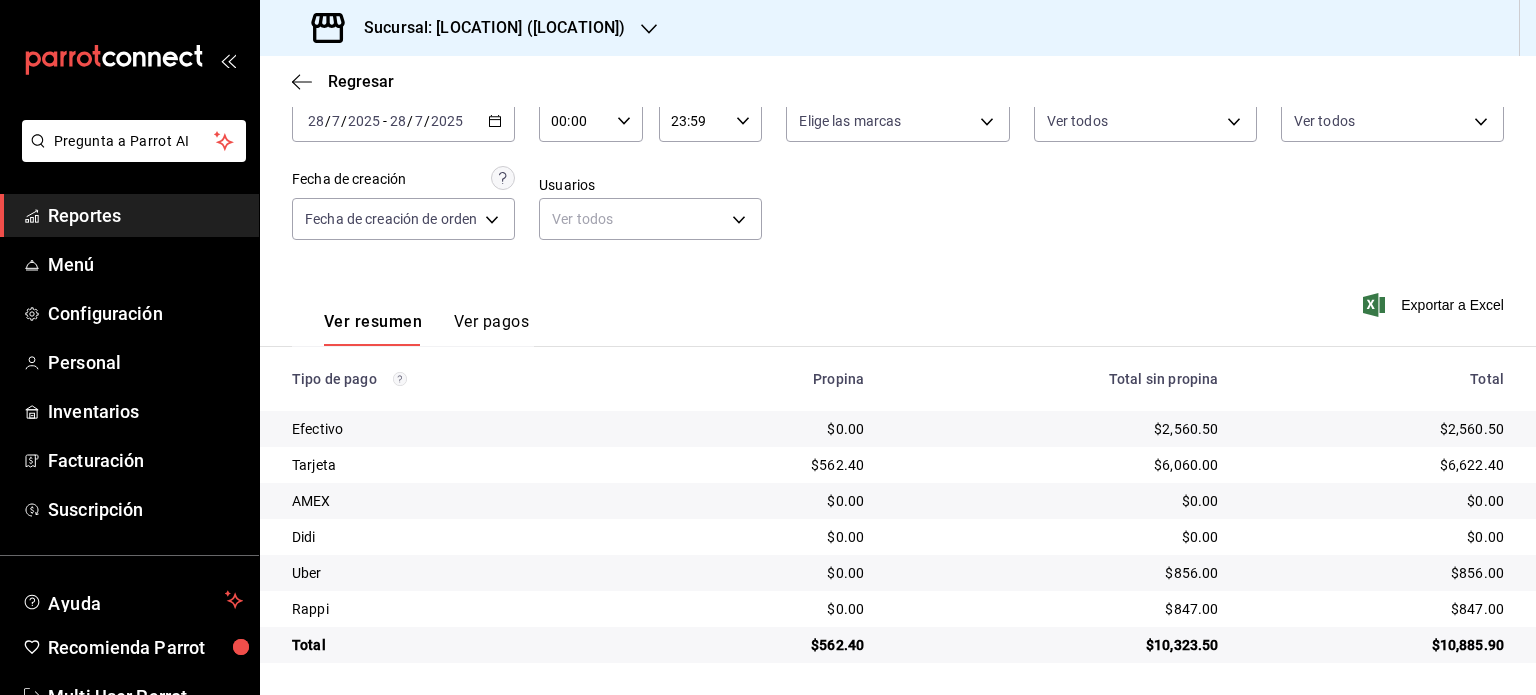 drag, startPoint x: 292, startPoint y: 378, endPoint x: 1069, endPoint y: 672, distance: 830.7617 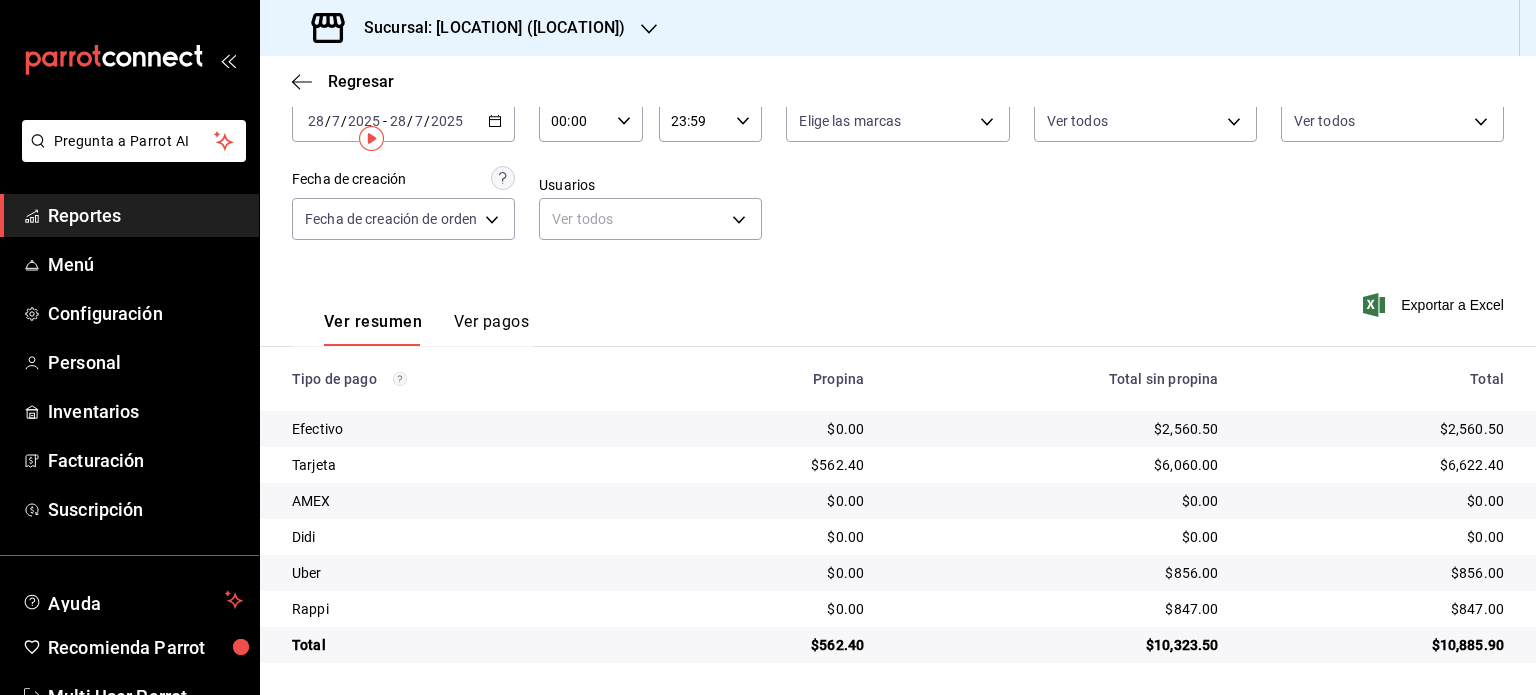 scroll, scrollTop: 0, scrollLeft: 0, axis: both 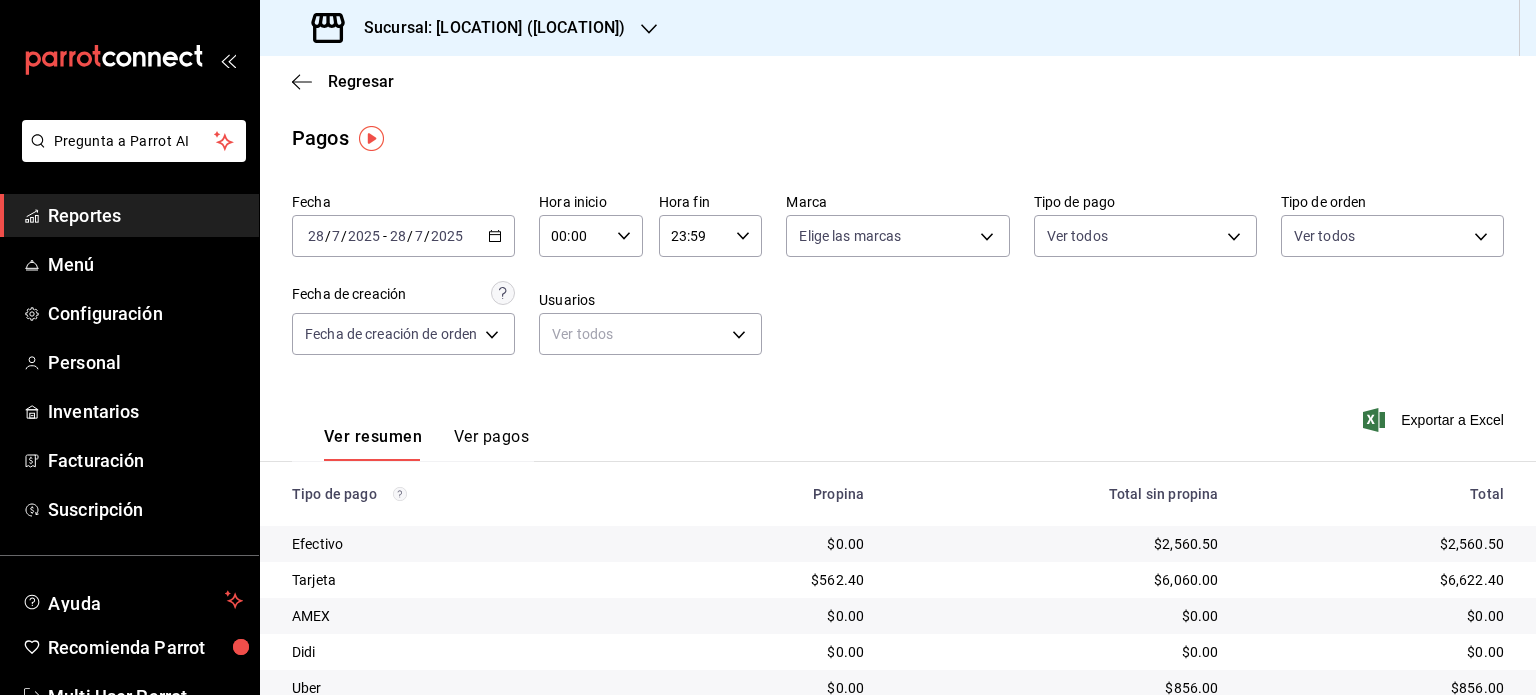 click on "2025-07-28 28 / 7 / 2025 - 2025-07-28 28 / 7 / 2025" at bounding box center [403, 236] 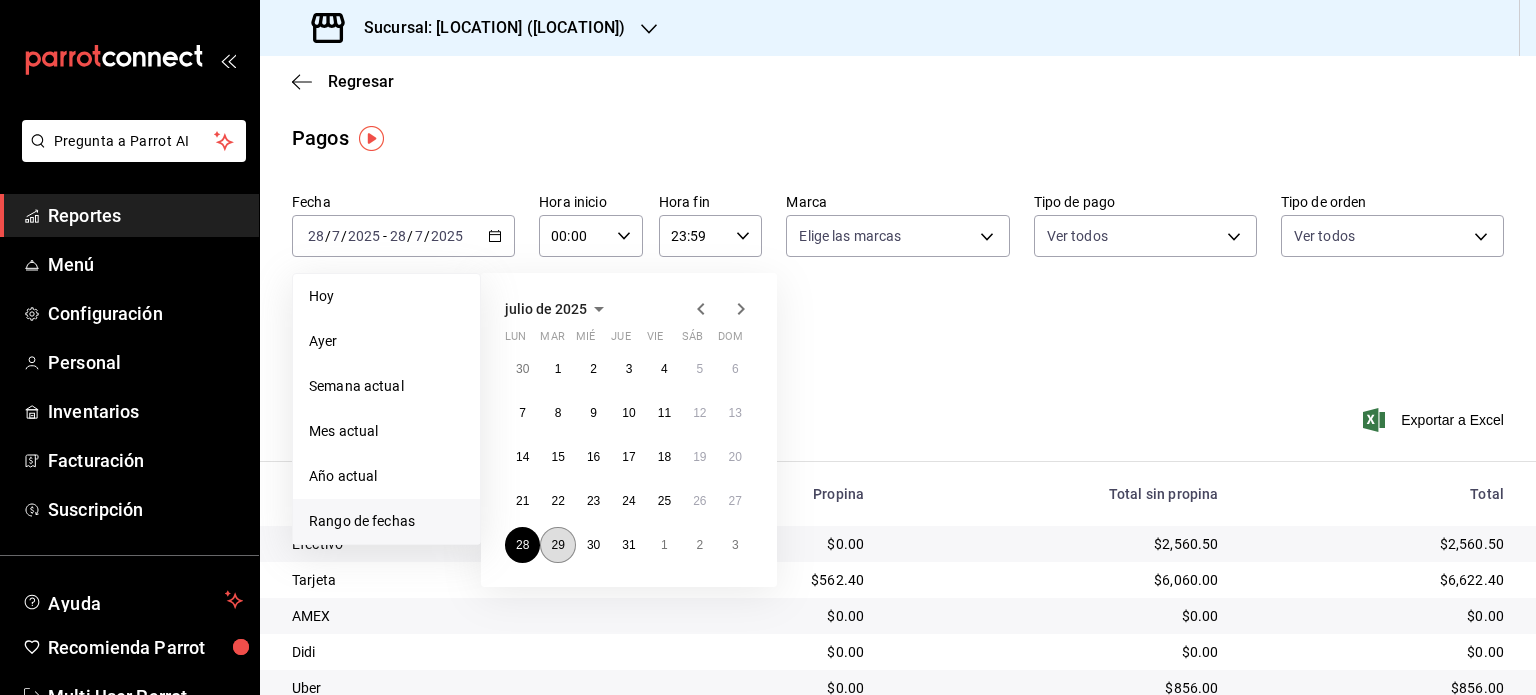 click on "29" at bounding box center (557, 545) 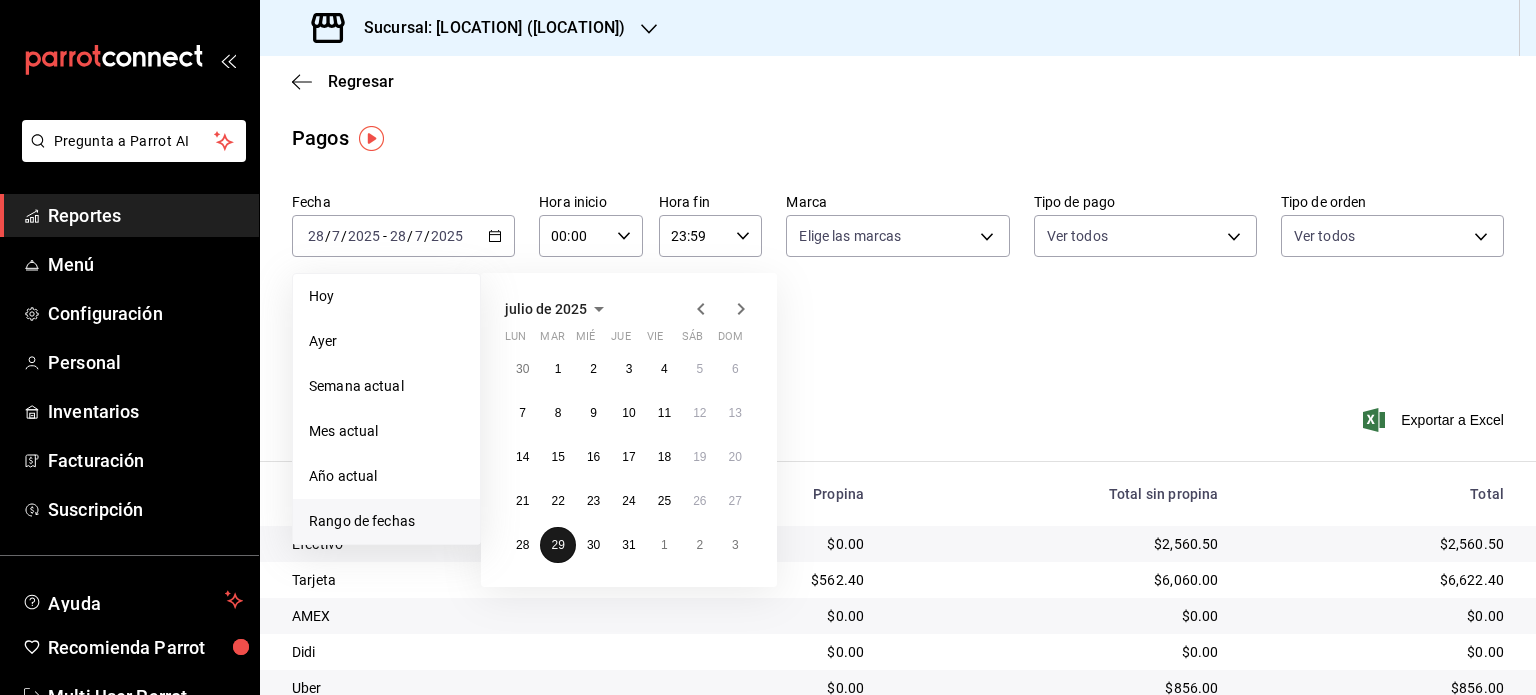 click on "29" at bounding box center (557, 545) 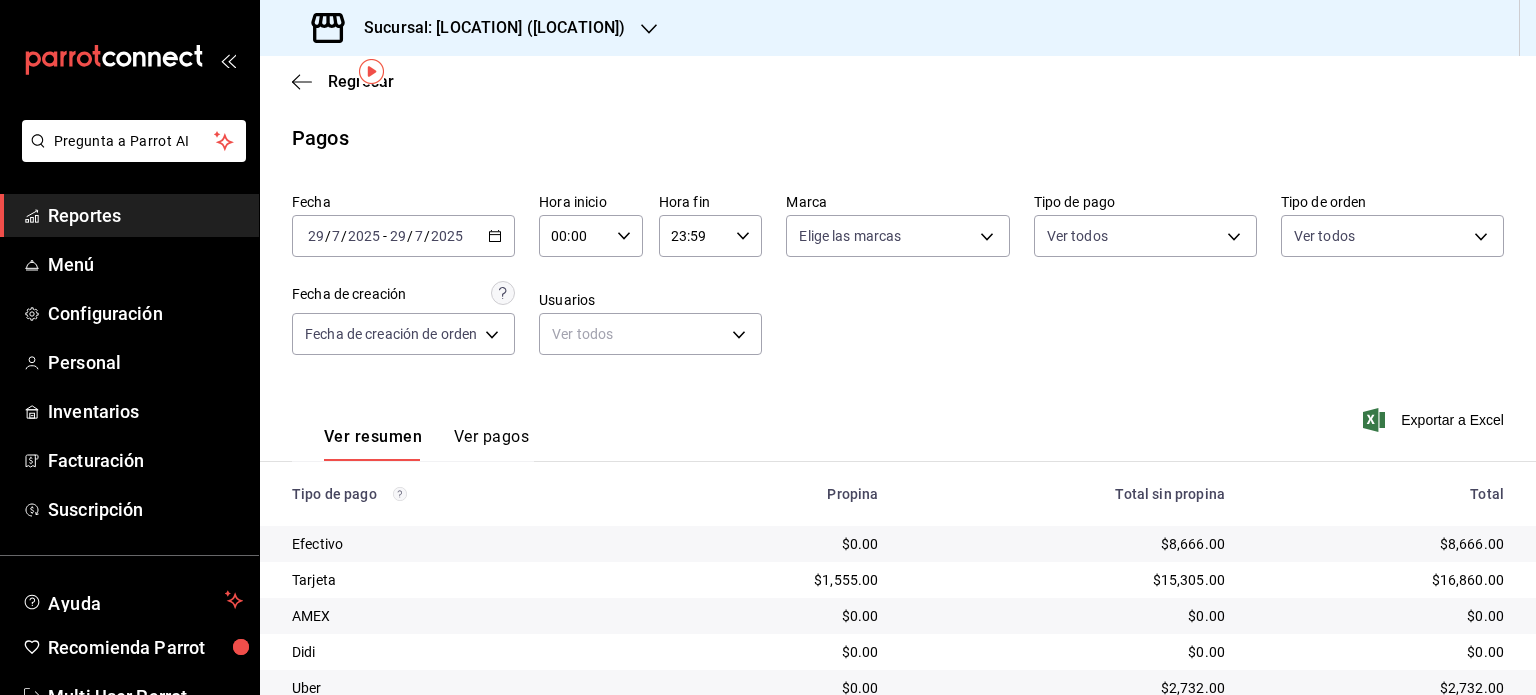 scroll, scrollTop: 116, scrollLeft: 0, axis: vertical 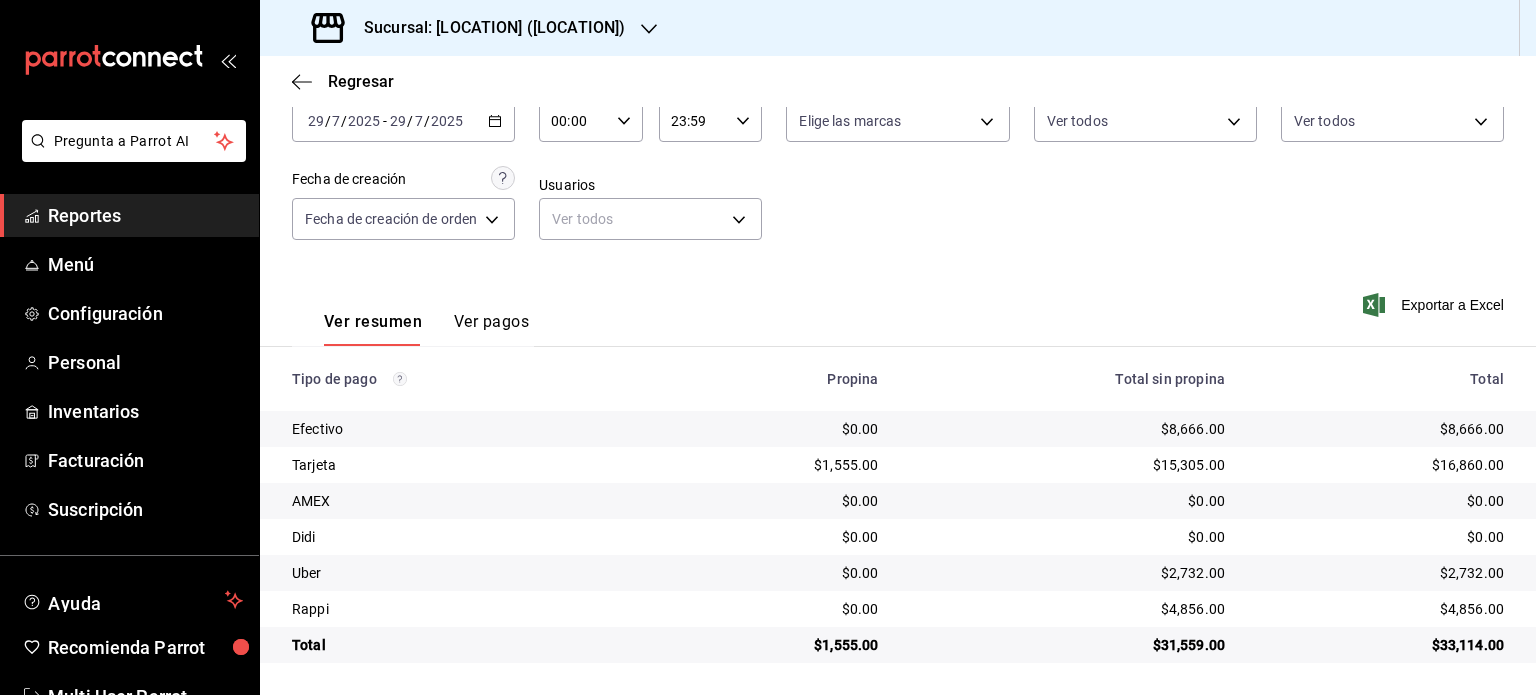 drag, startPoint x: 292, startPoint y: 377, endPoint x: 935, endPoint y: 742, distance: 739.3741 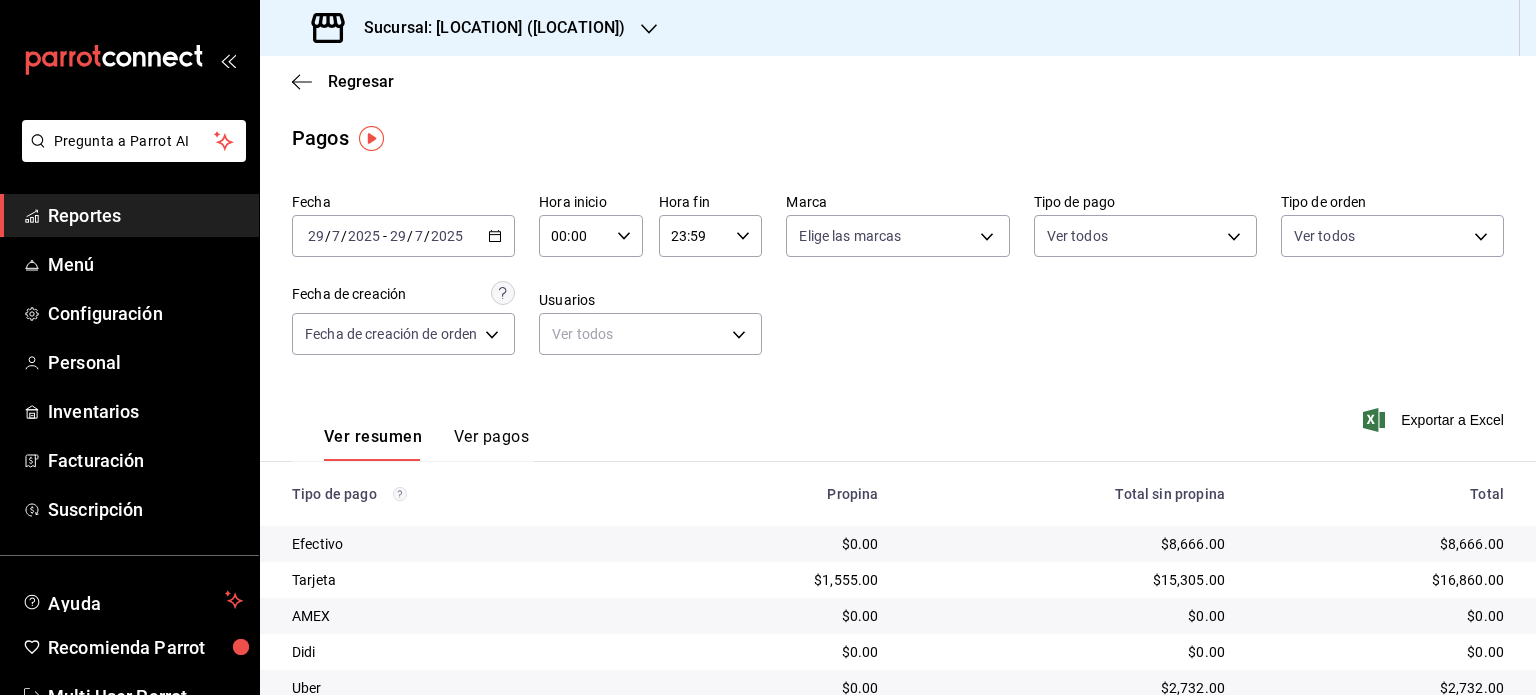 click on "2025" at bounding box center (447, 236) 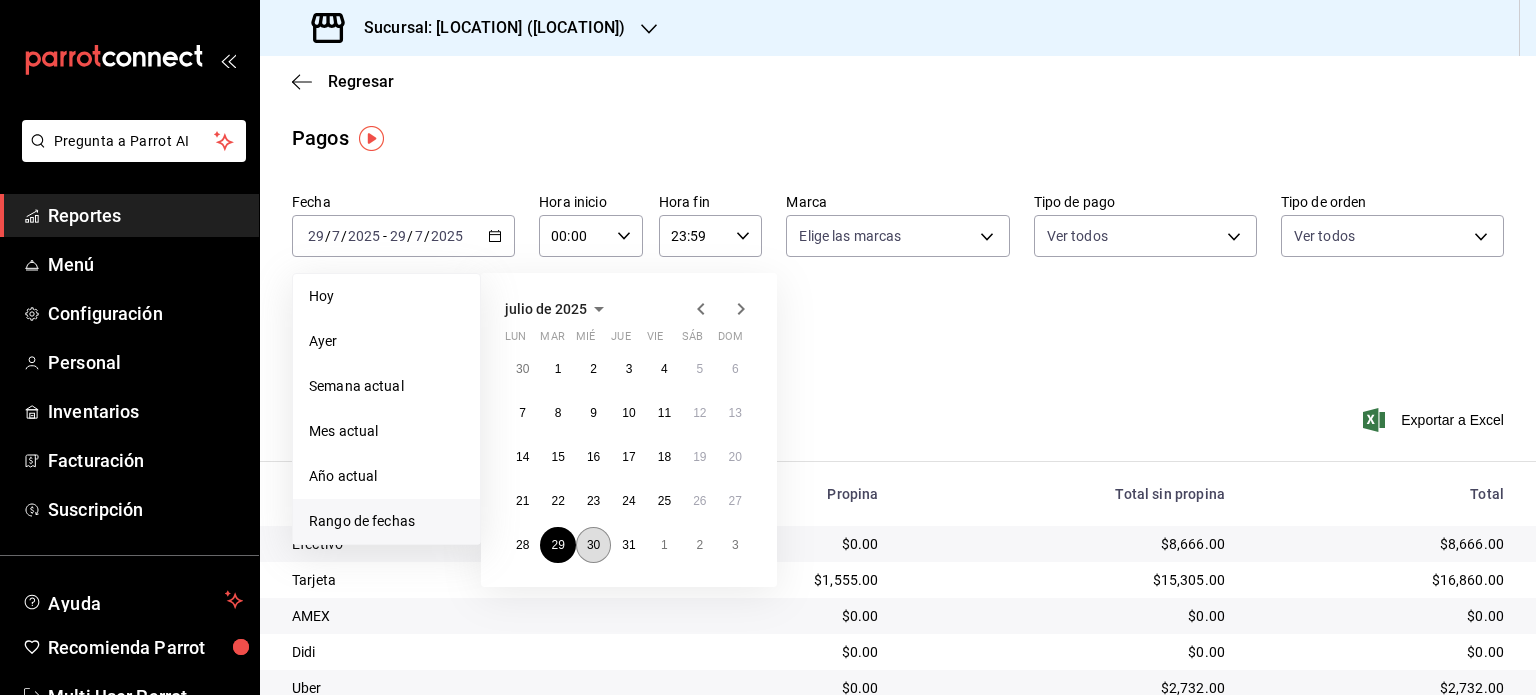 click on "30" at bounding box center (593, 545) 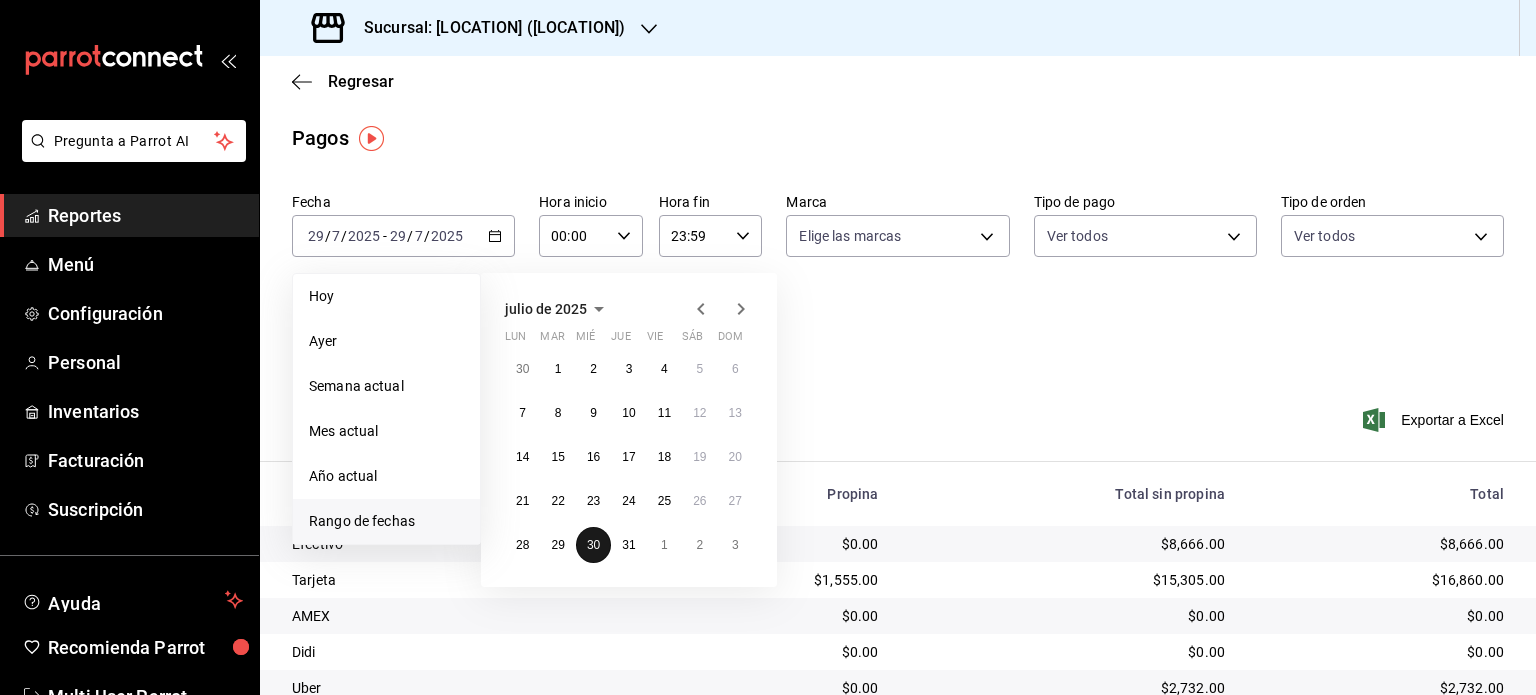 click on "30" at bounding box center (593, 545) 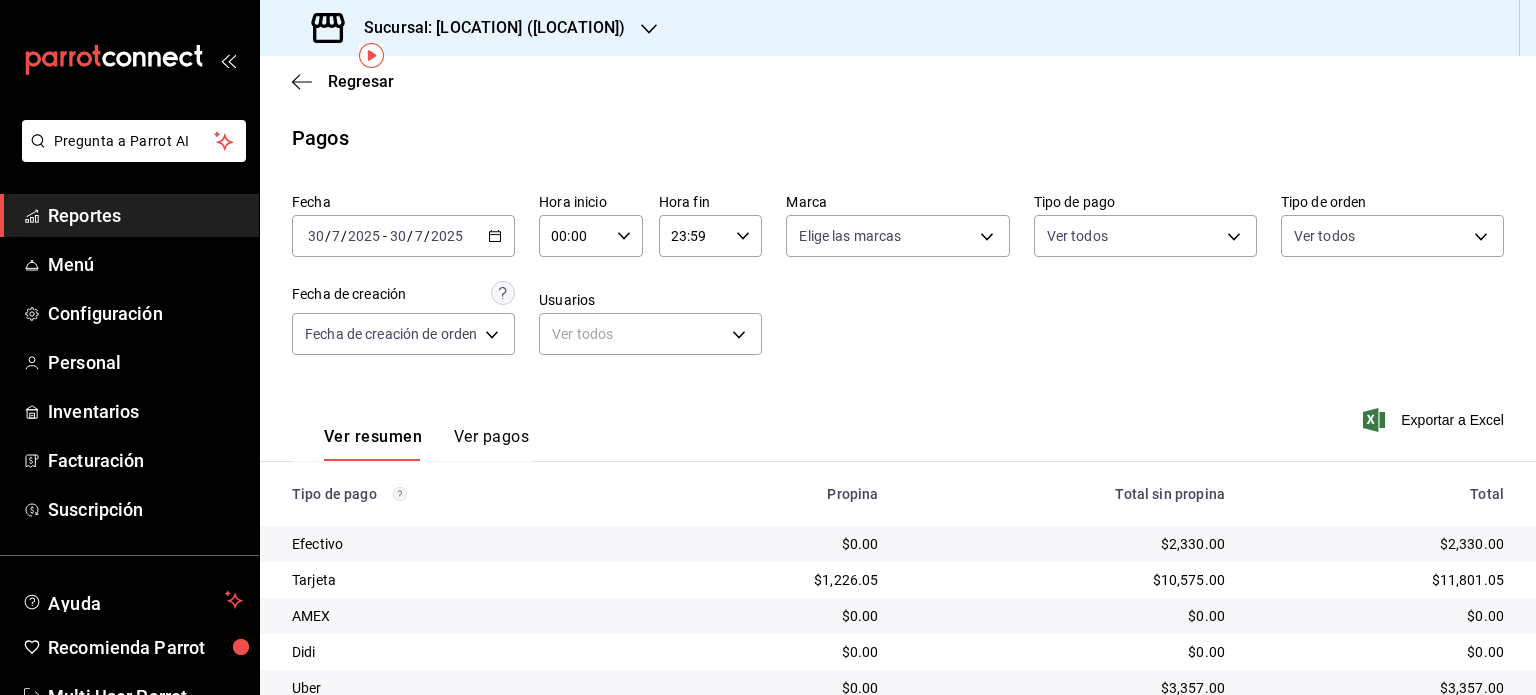 scroll, scrollTop: 116, scrollLeft: 0, axis: vertical 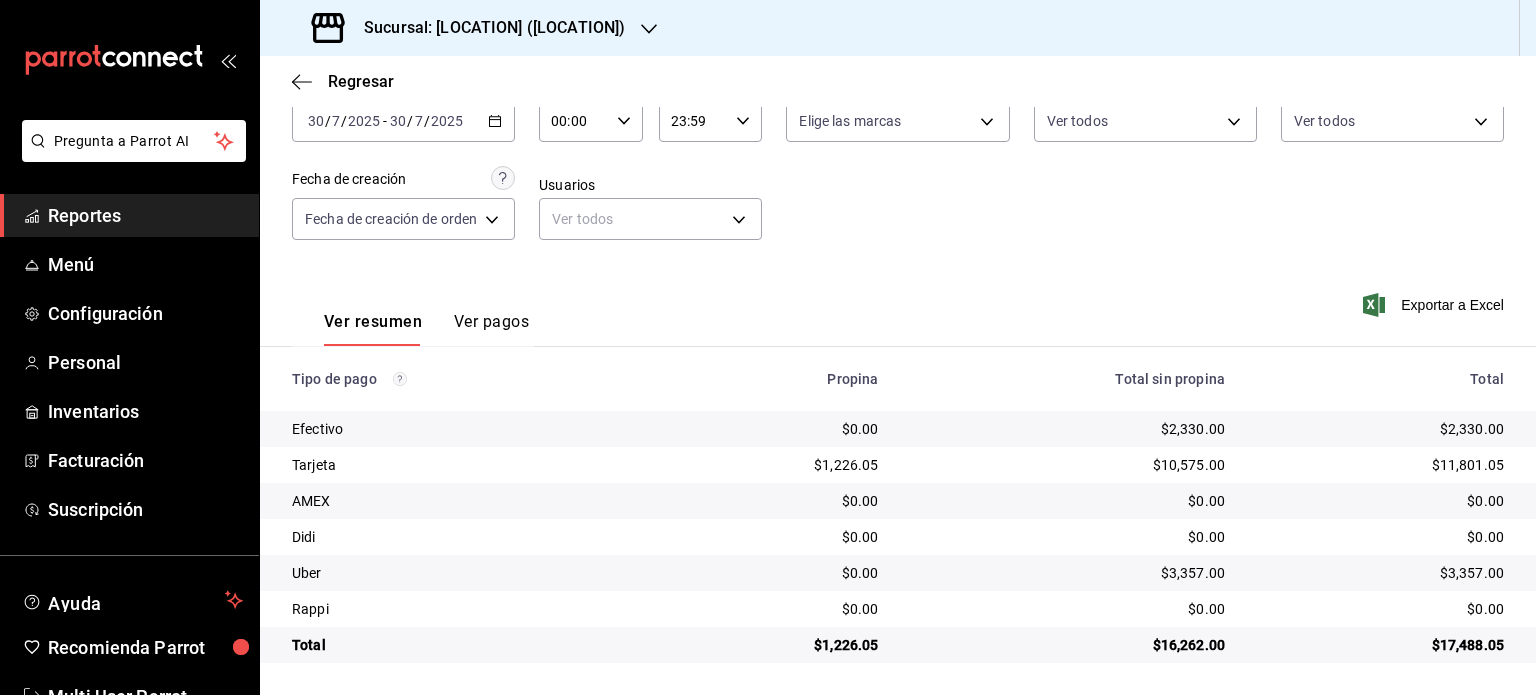 drag, startPoint x: 292, startPoint y: 375, endPoint x: 1004, endPoint y: 742, distance: 801.01996 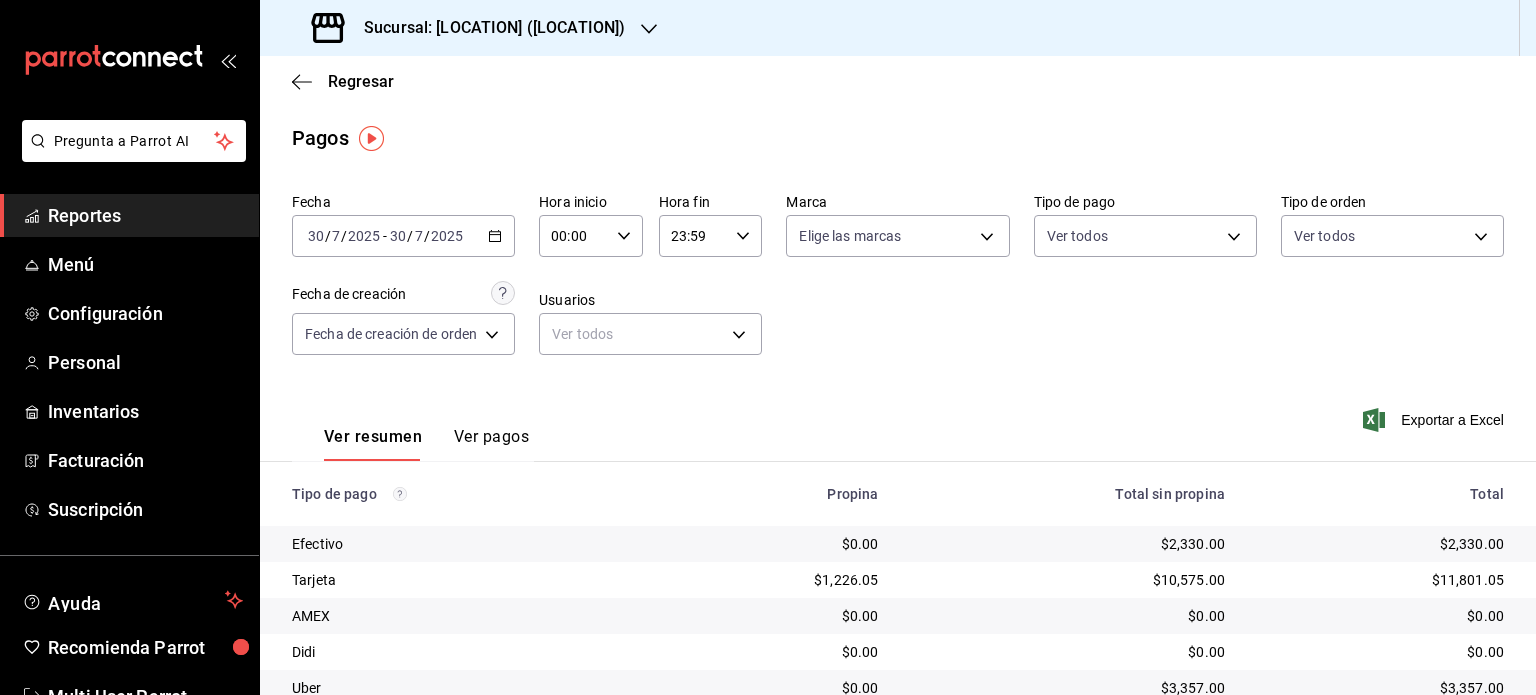 scroll, scrollTop: 0, scrollLeft: 0, axis: both 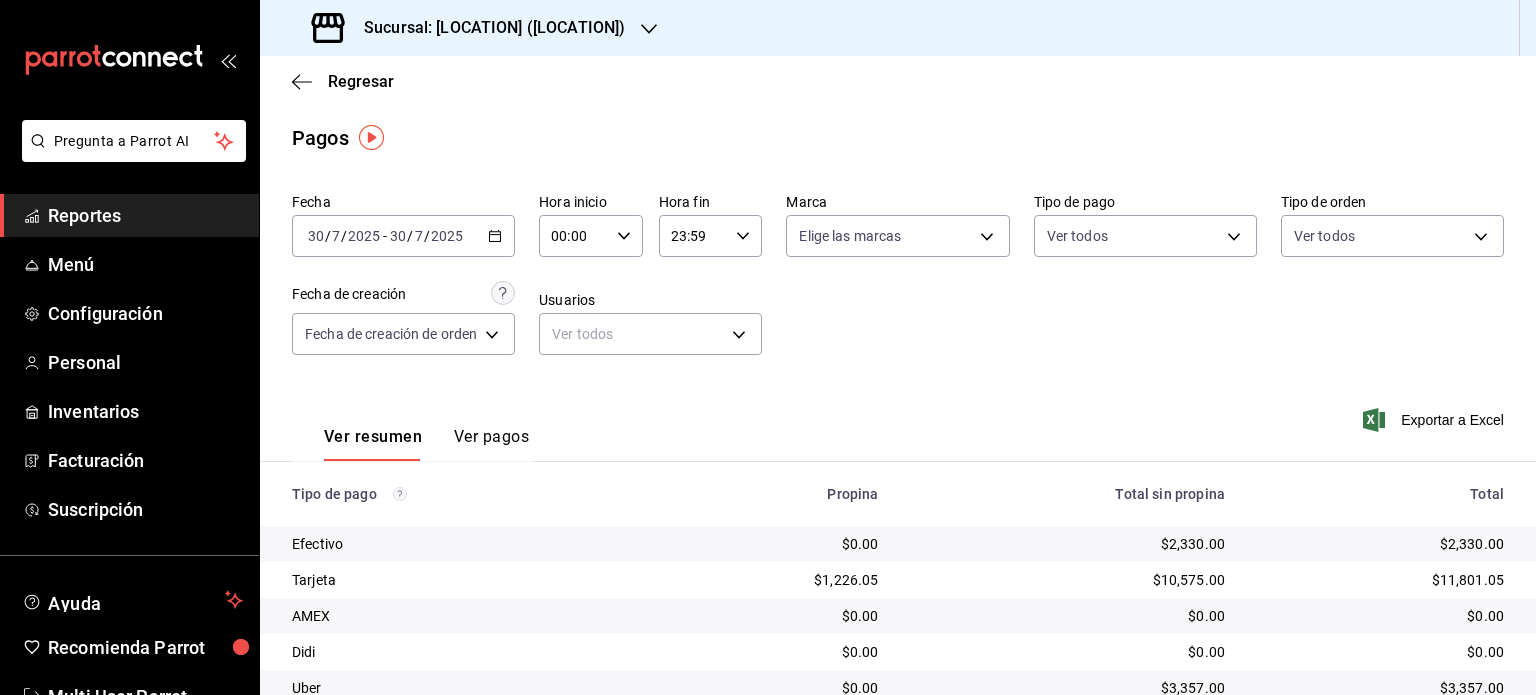 click on "2025-07-30 30 / 7 / 2025 - 2025-07-30 30 / 7 / 2025" at bounding box center [403, 236] 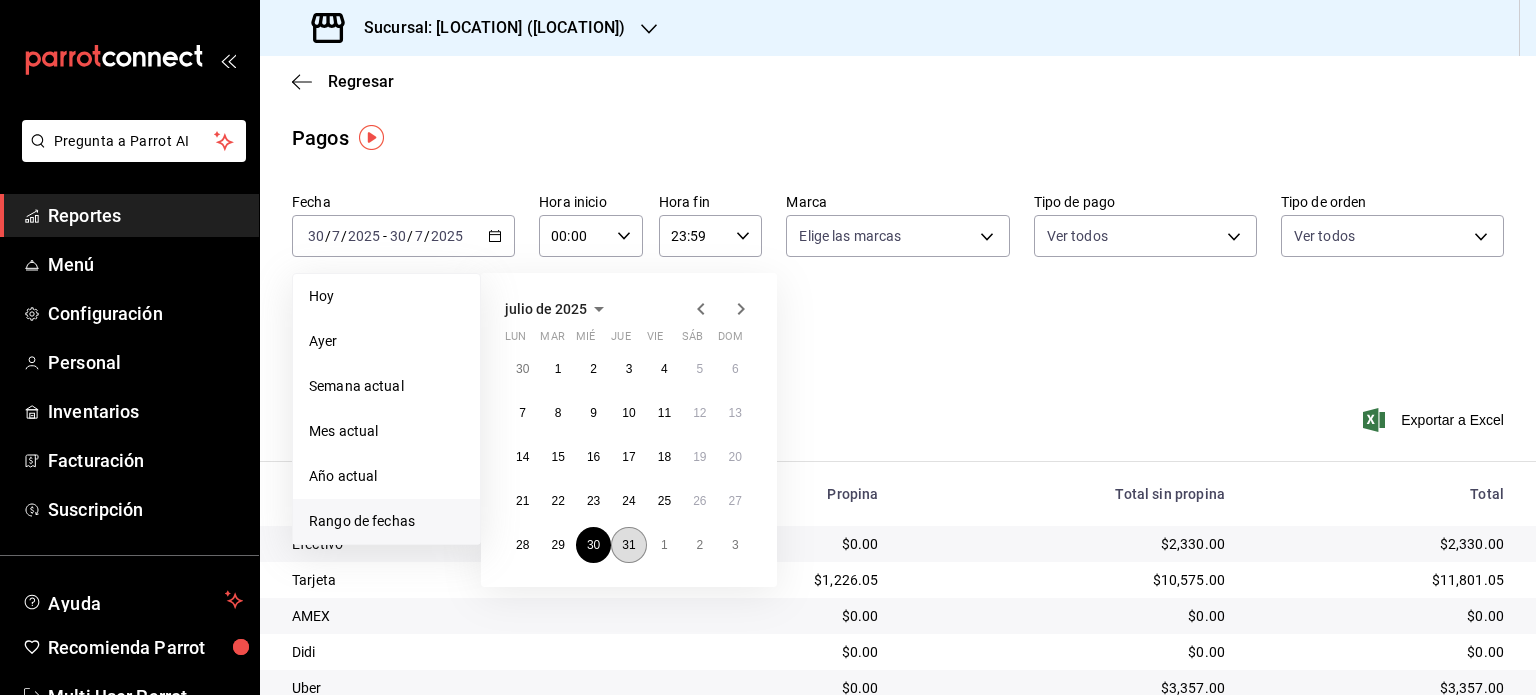 click on "31" at bounding box center [628, 545] 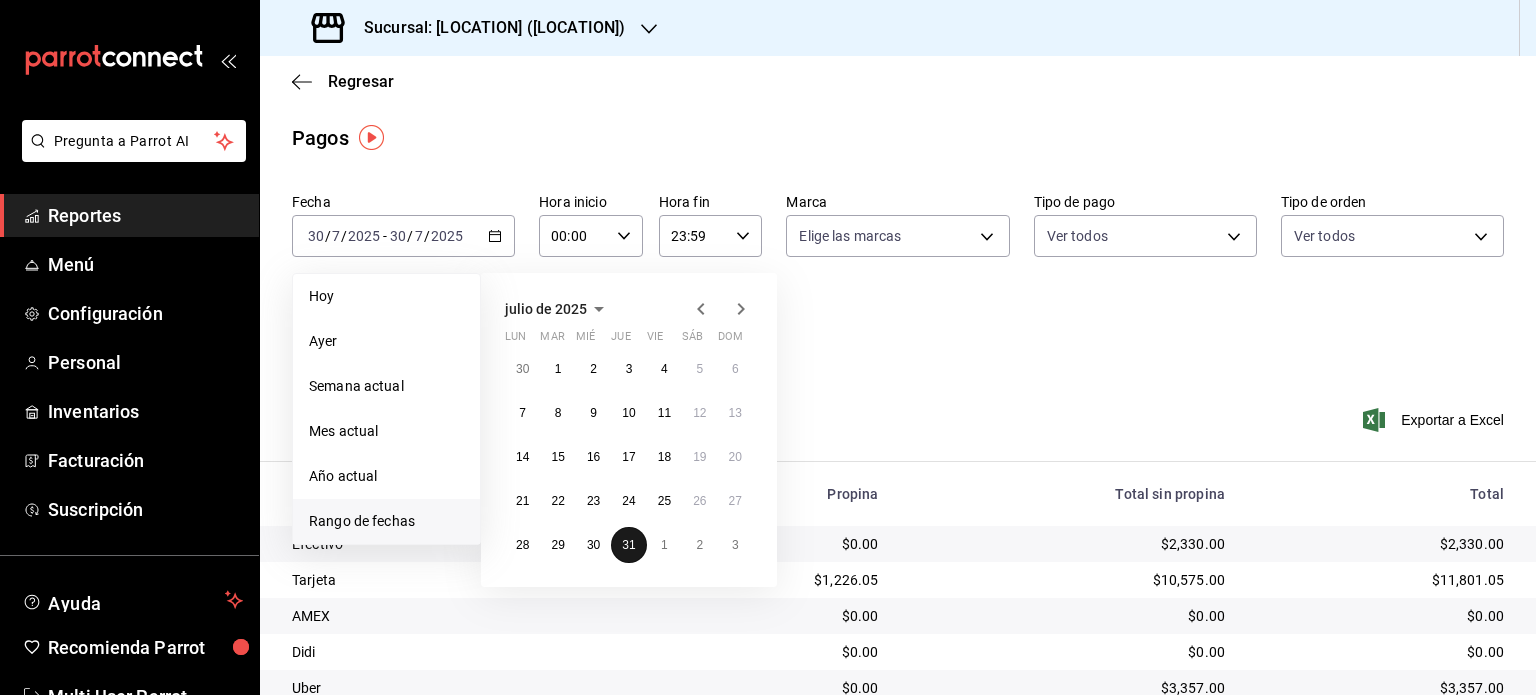 click on "31" at bounding box center [628, 545] 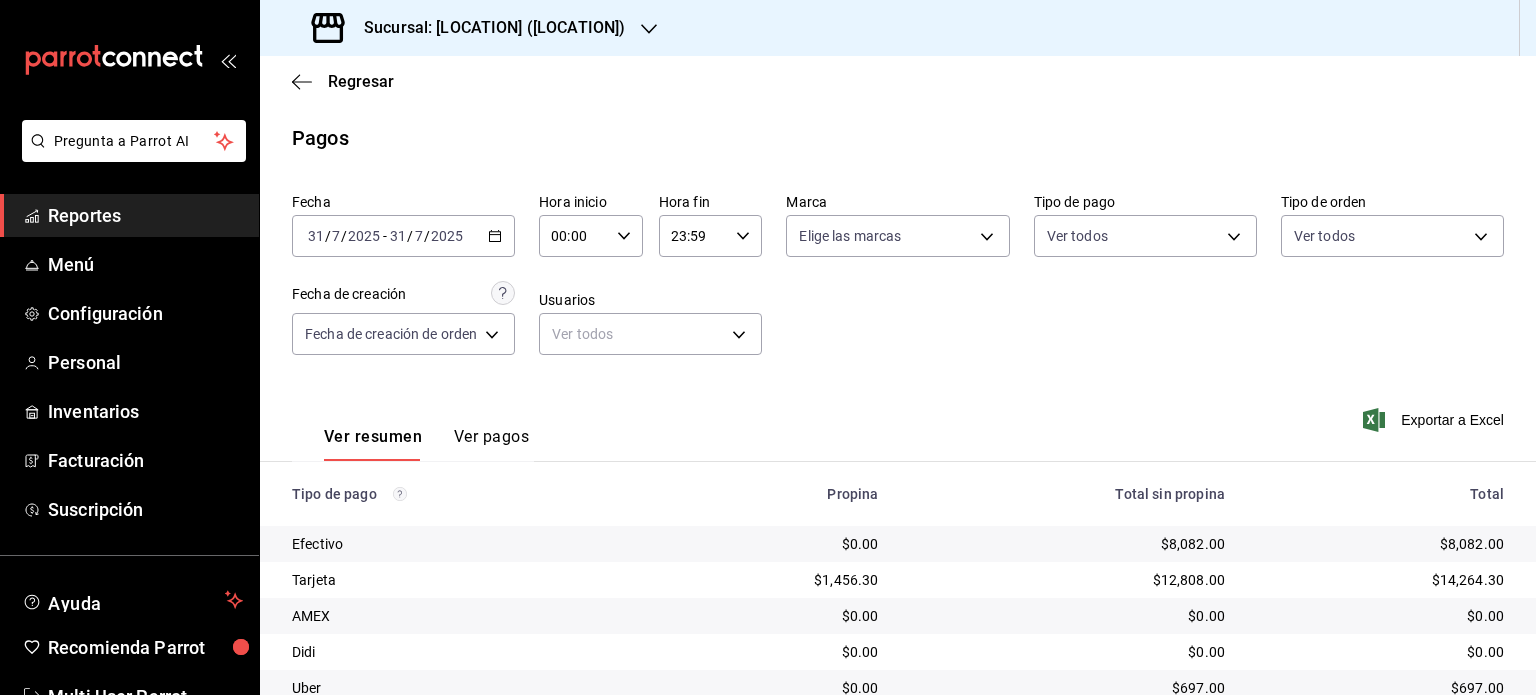scroll, scrollTop: 116, scrollLeft: 0, axis: vertical 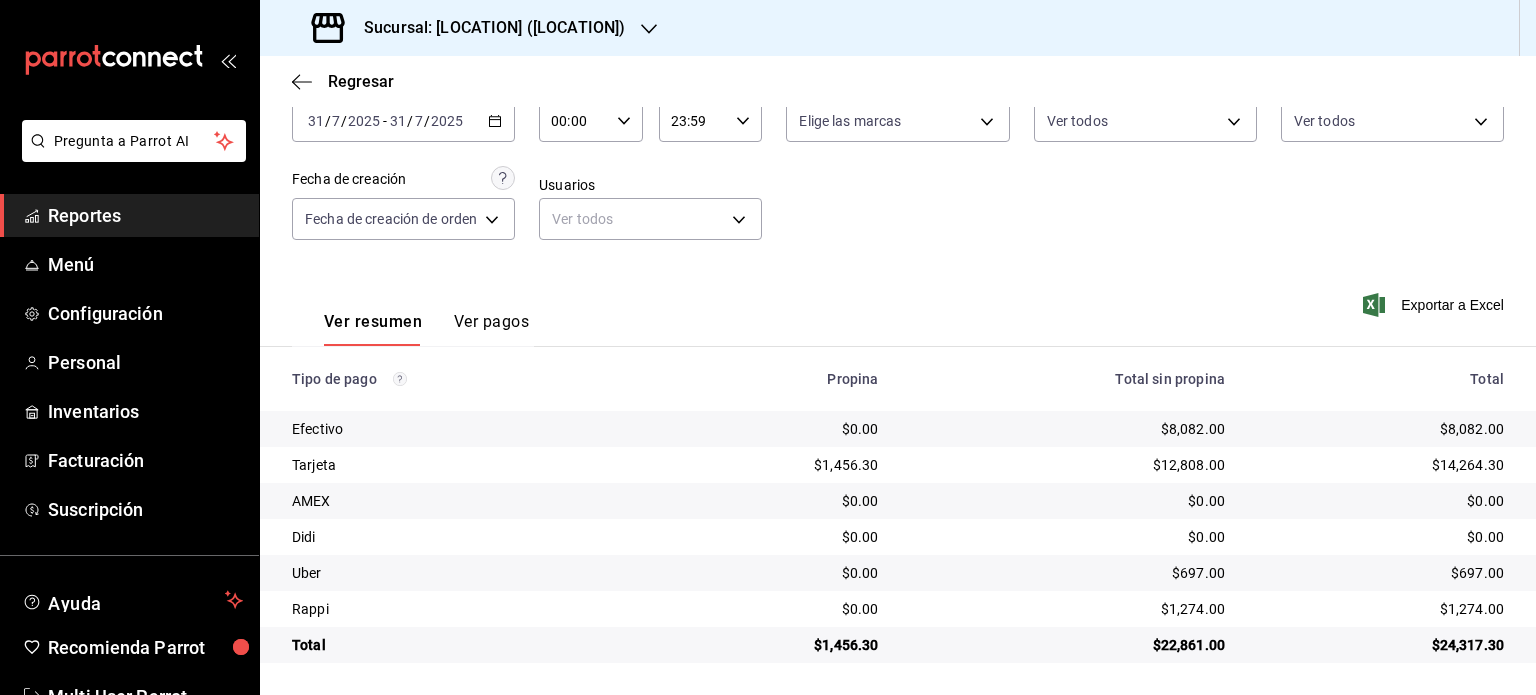 click on "Tipo de pago" at bounding box center (459, 379) 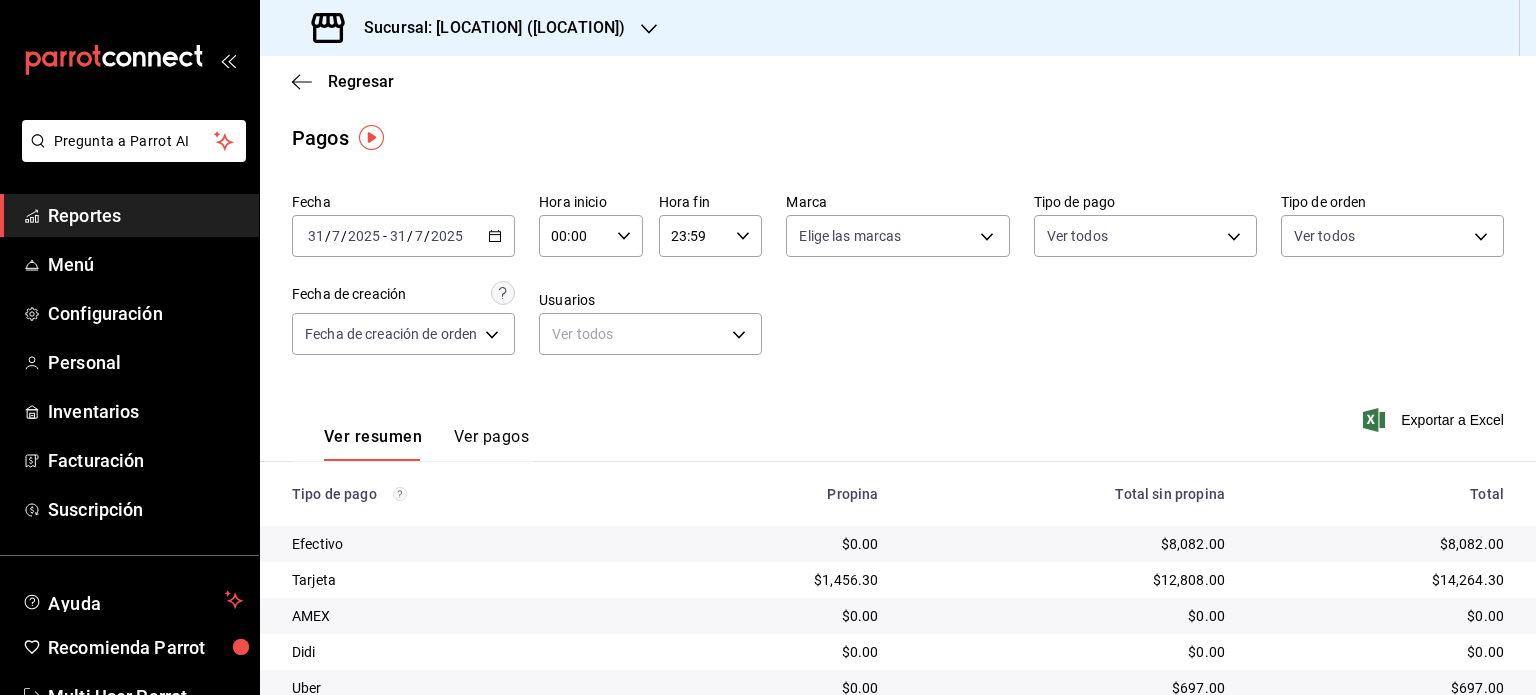scroll, scrollTop: 0, scrollLeft: 0, axis: both 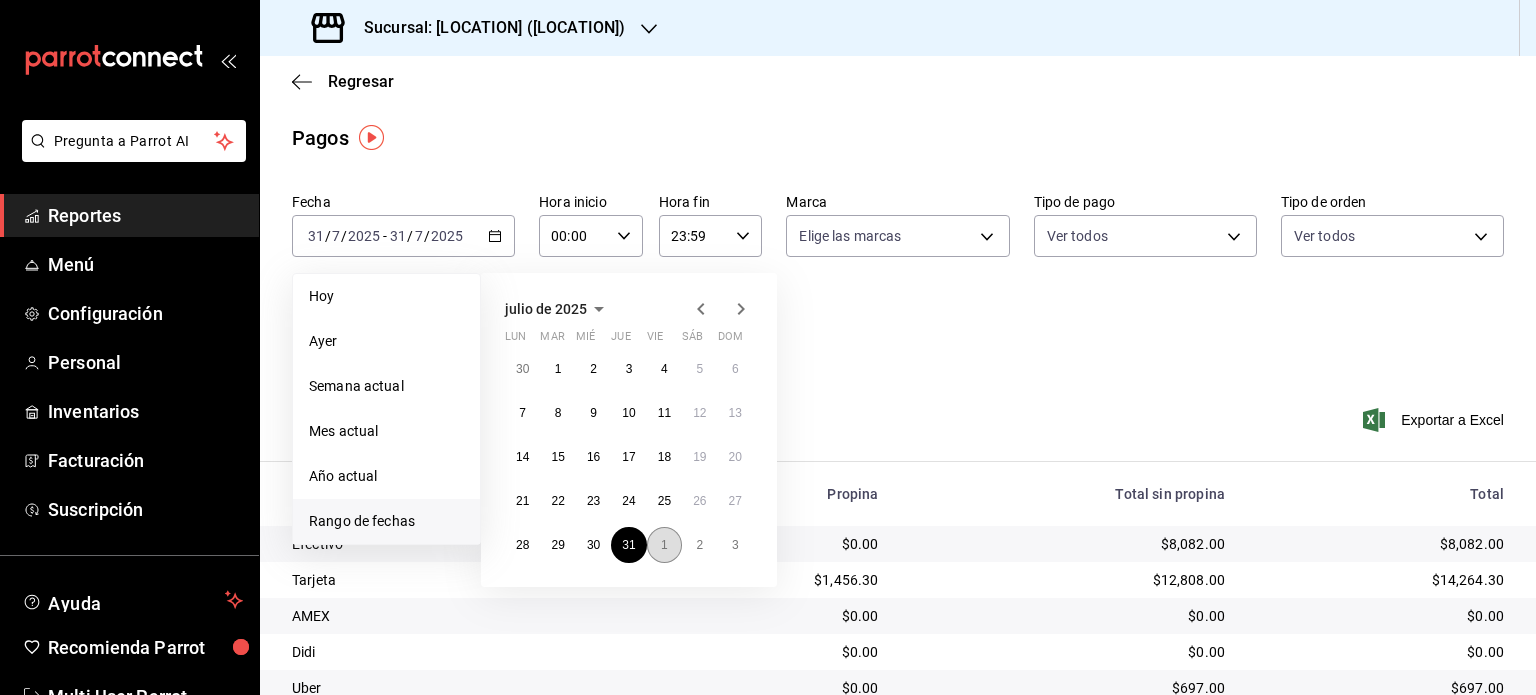click on "1" at bounding box center [664, 545] 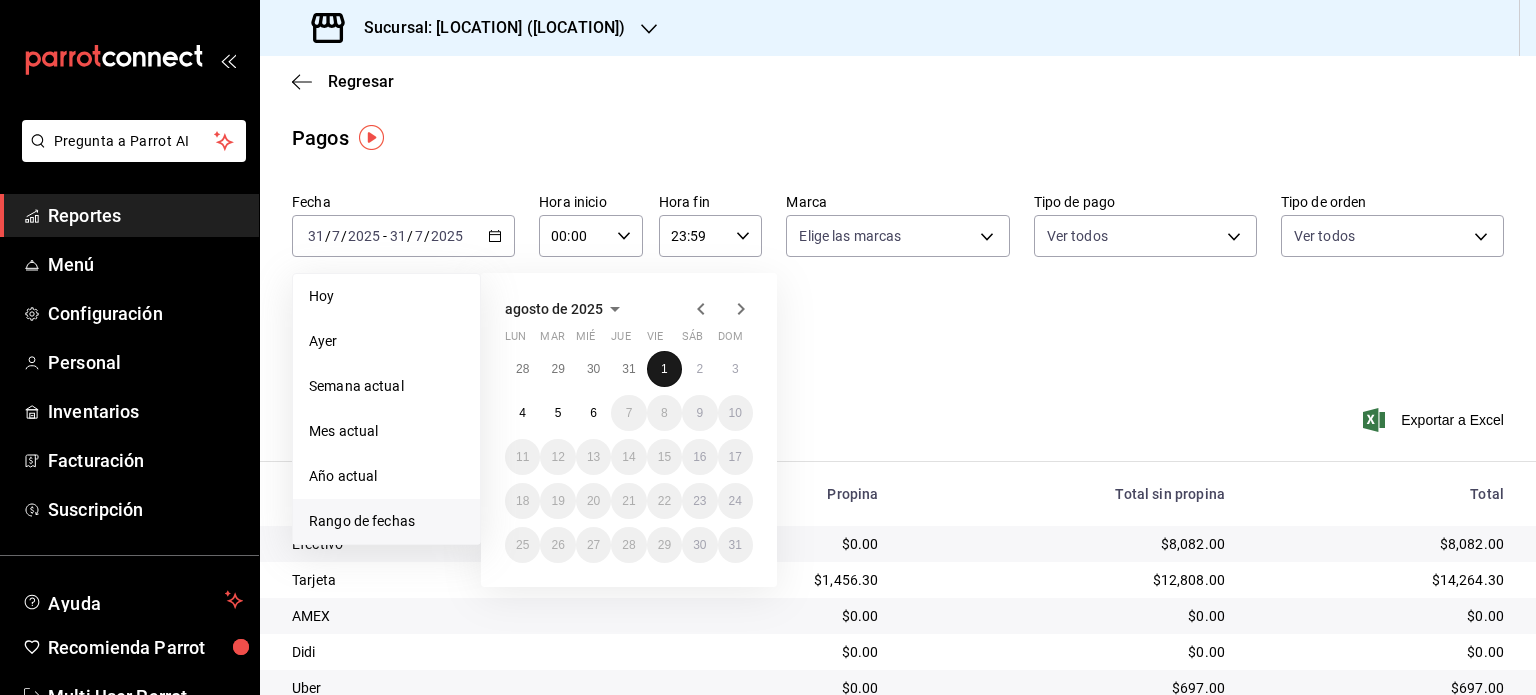 click on "1" at bounding box center (664, 369) 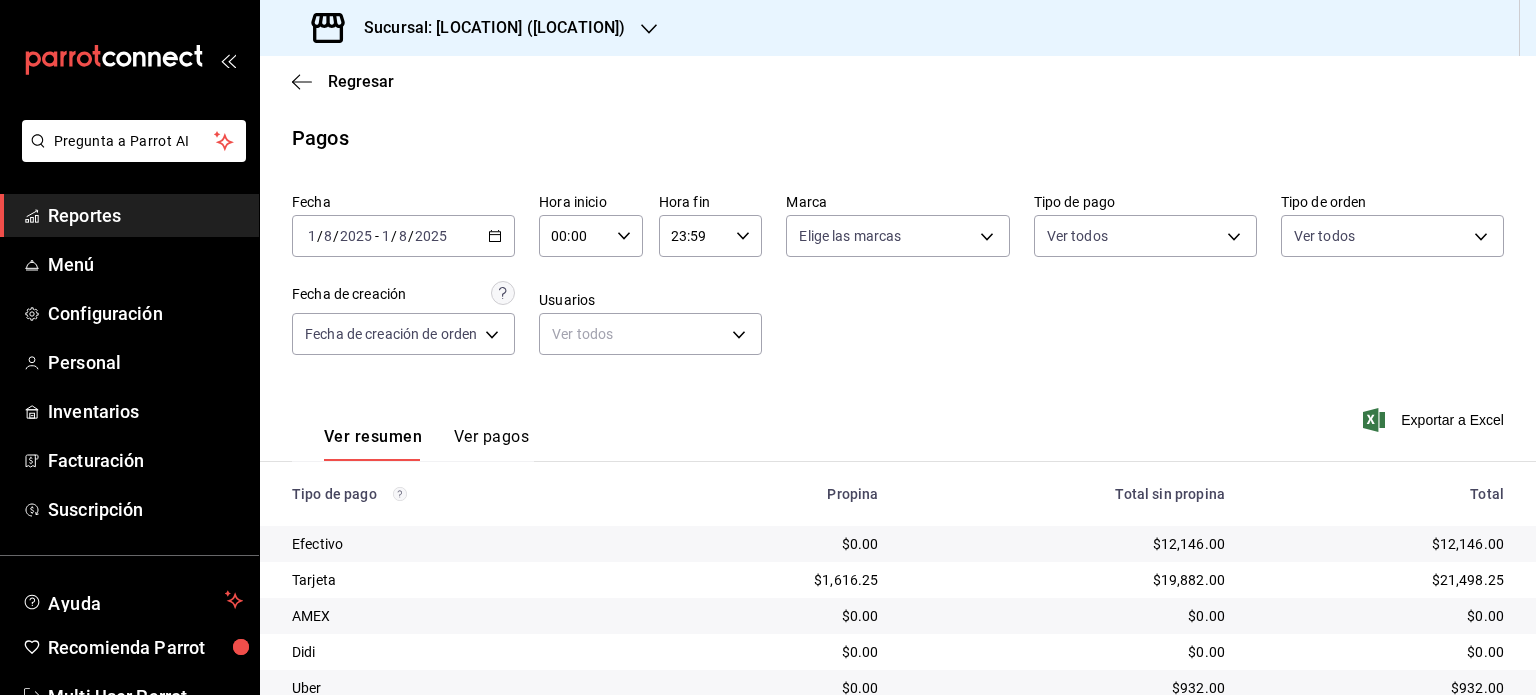 scroll, scrollTop: 116, scrollLeft: 0, axis: vertical 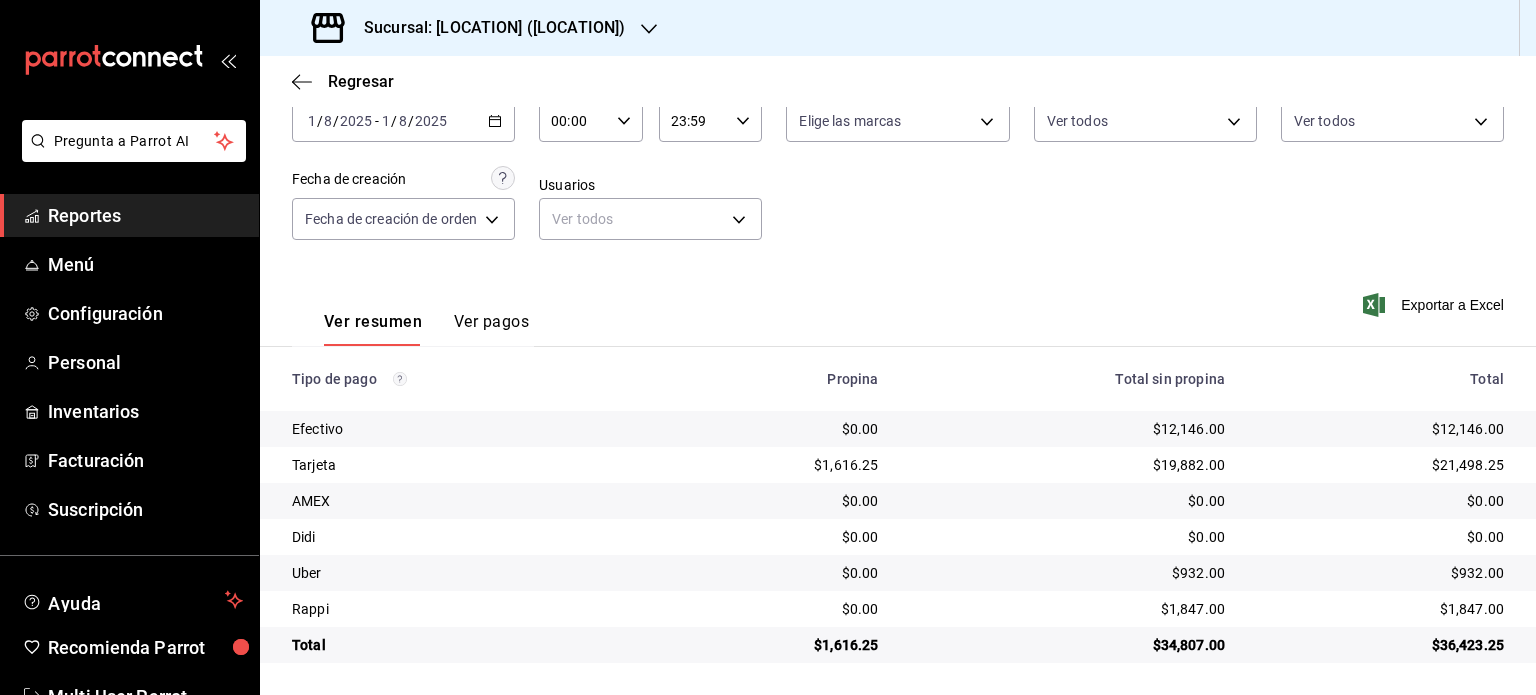 drag, startPoint x: 292, startPoint y: 378, endPoint x: 1007, endPoint y: 683, distance: 777.3352 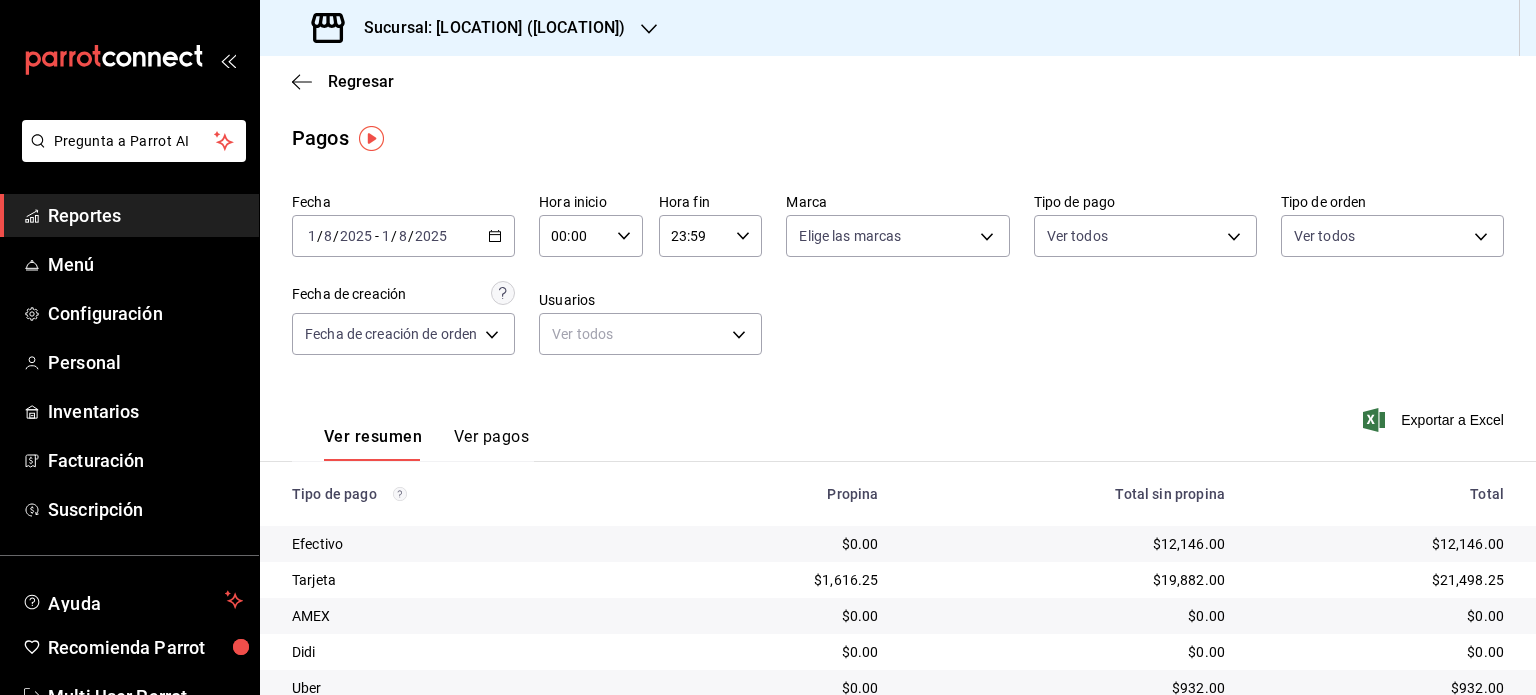 click on "2025-08-01 1 / 8 / 2025 - 2025-08-01 1 / 8 / 2025" at bounding box center (403, 236) 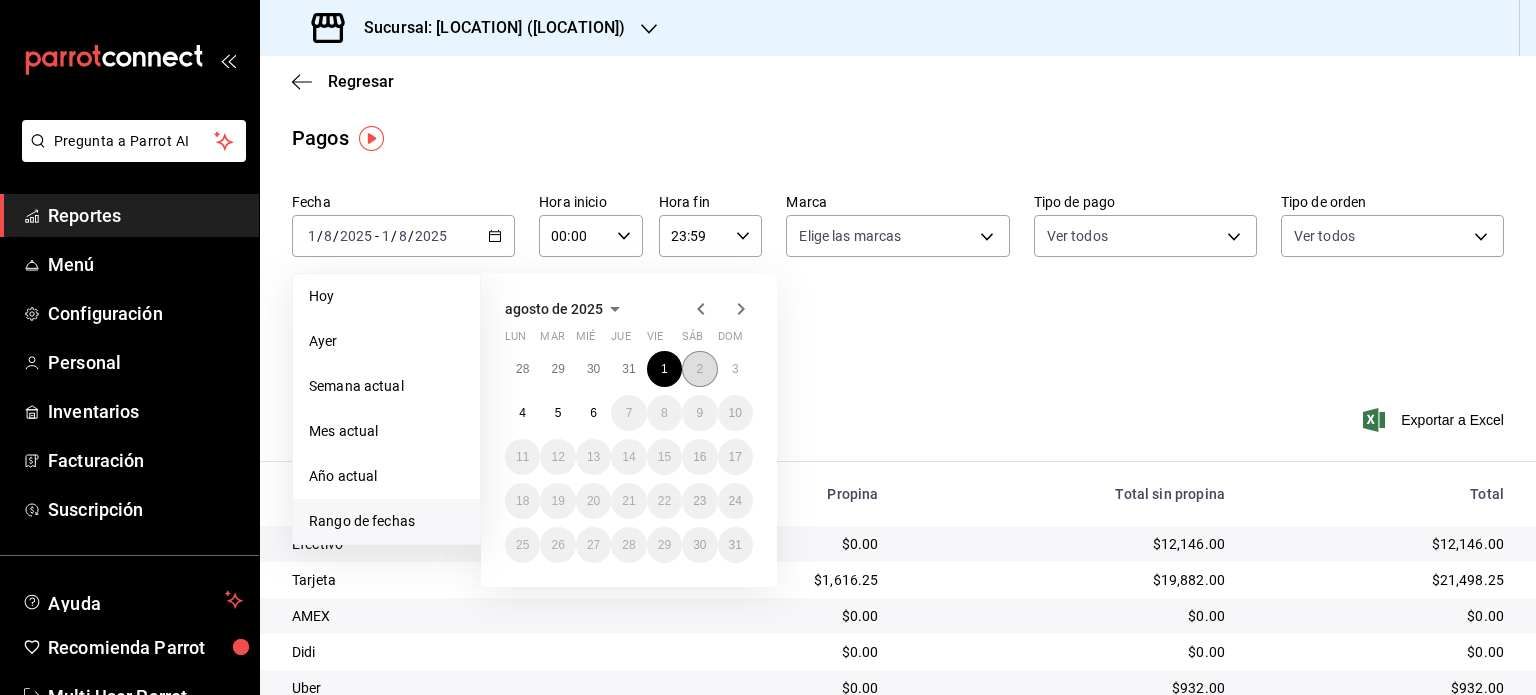 click on "2" at bounding box center (699, 369) 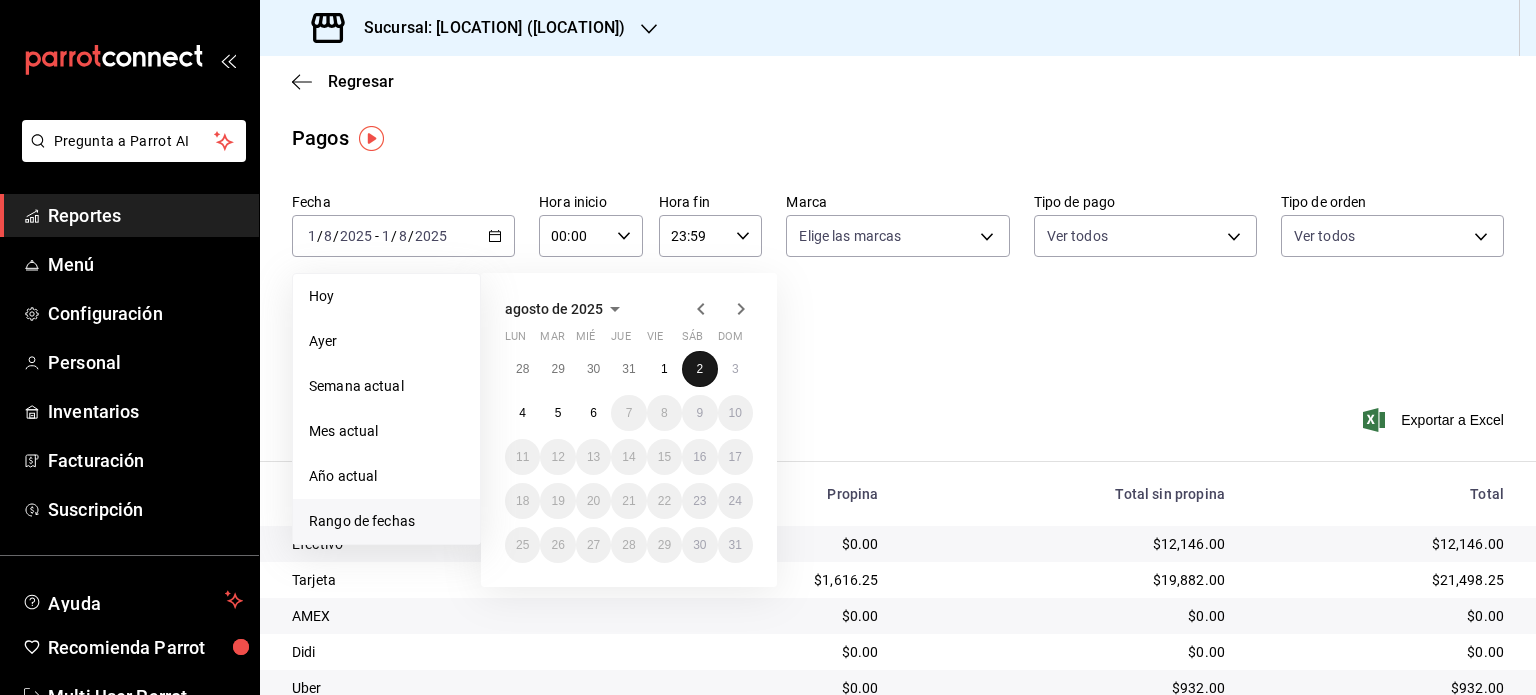 click on "2" at bounding box center (699, 369) 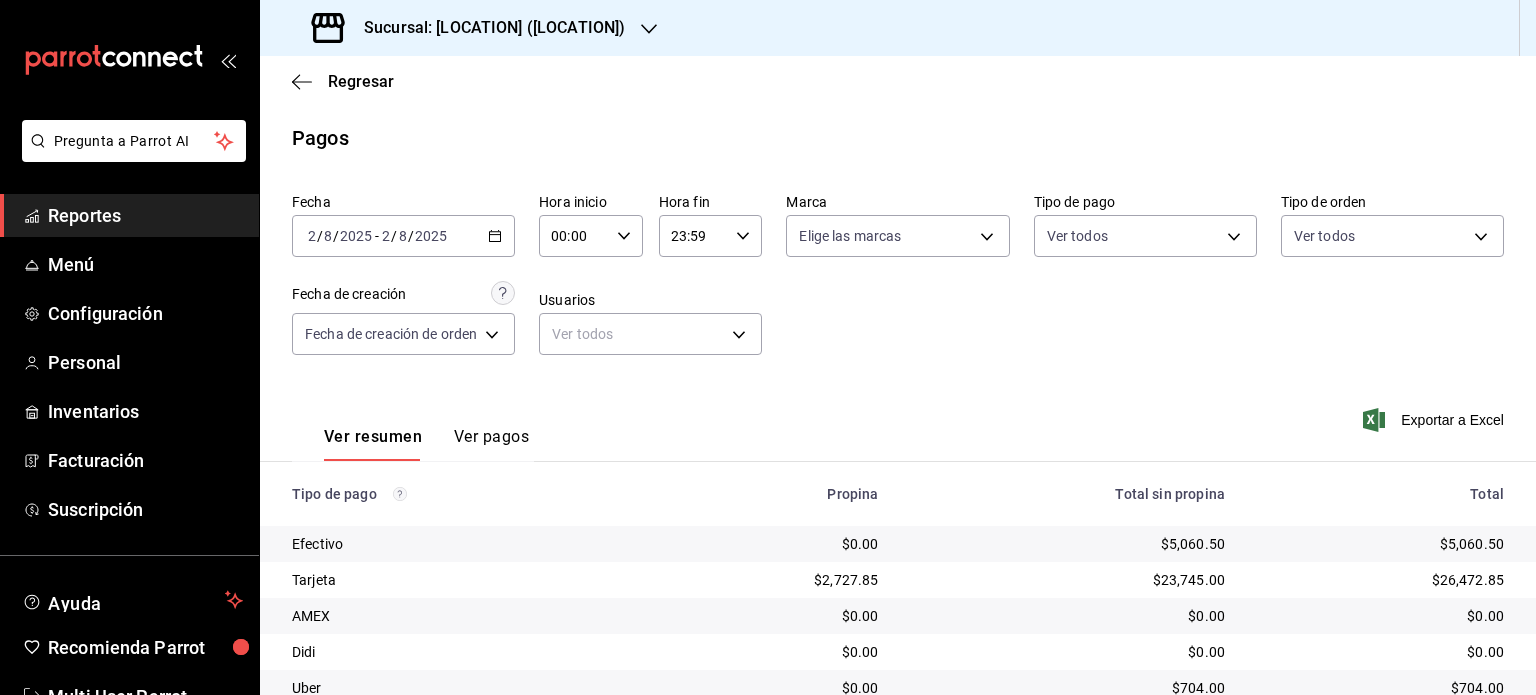 scroll, scrollTop: 116, scrollLeft: 0, axis: vertical 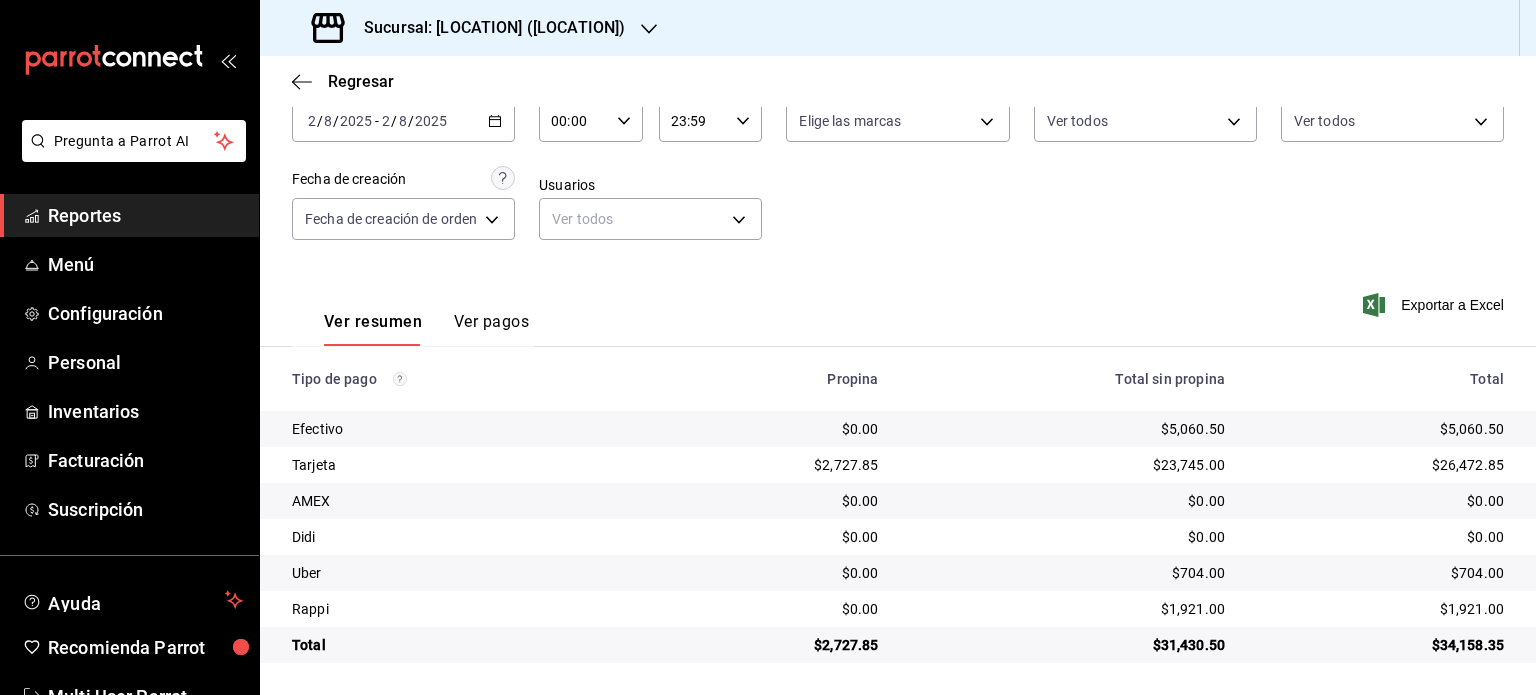 drag, startPoint x: 292, startPoint y: 378, endPoint x: 1266, endPoint y: 687, distance: 1021.84 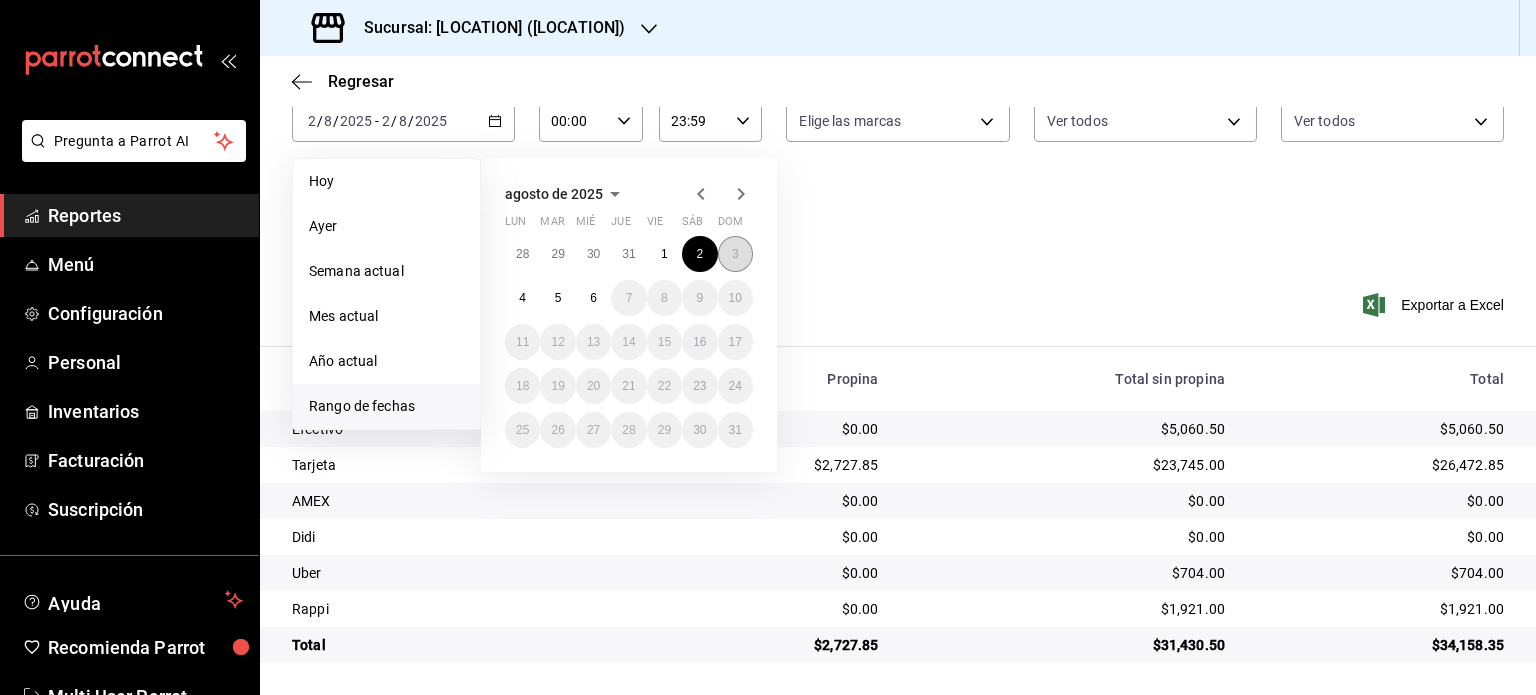 click on "3" at bounding box center [735, 254] 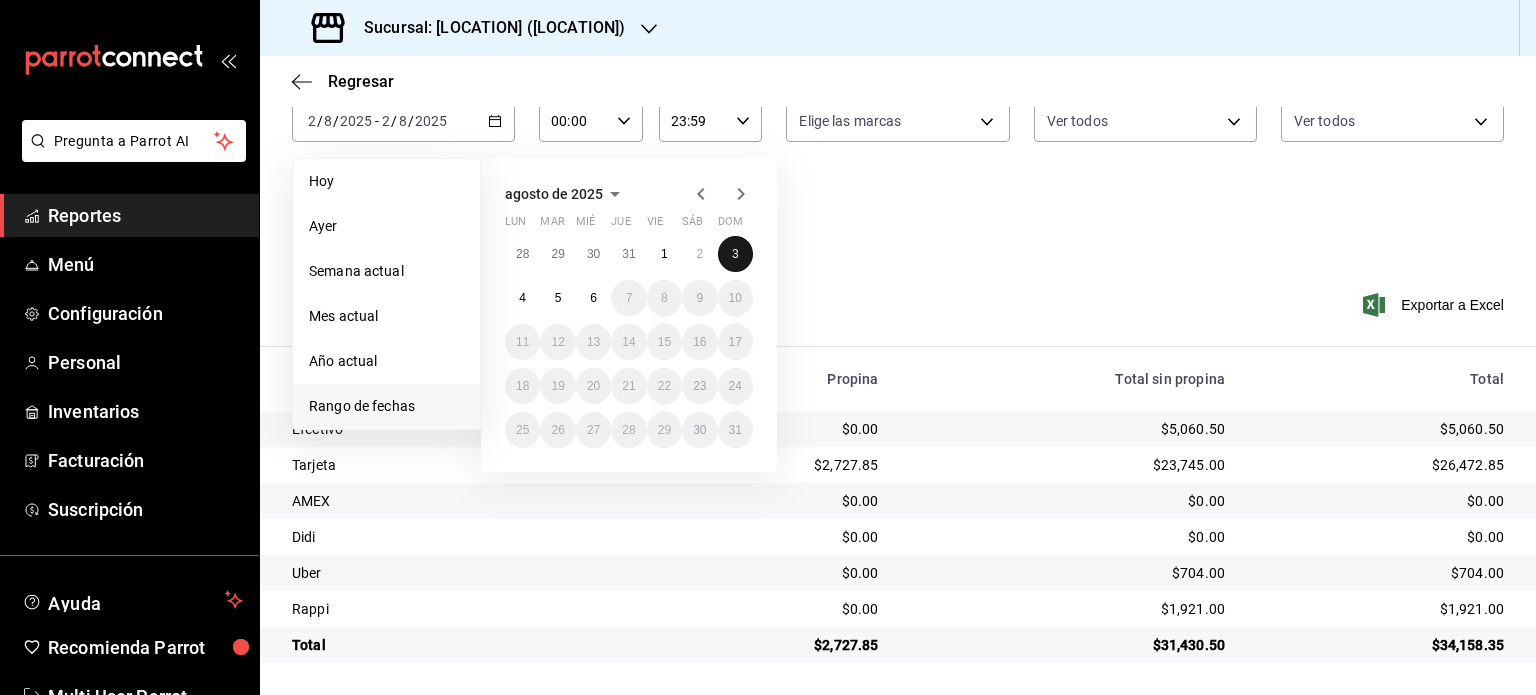 click on "3" at bounding box center [735, 254] 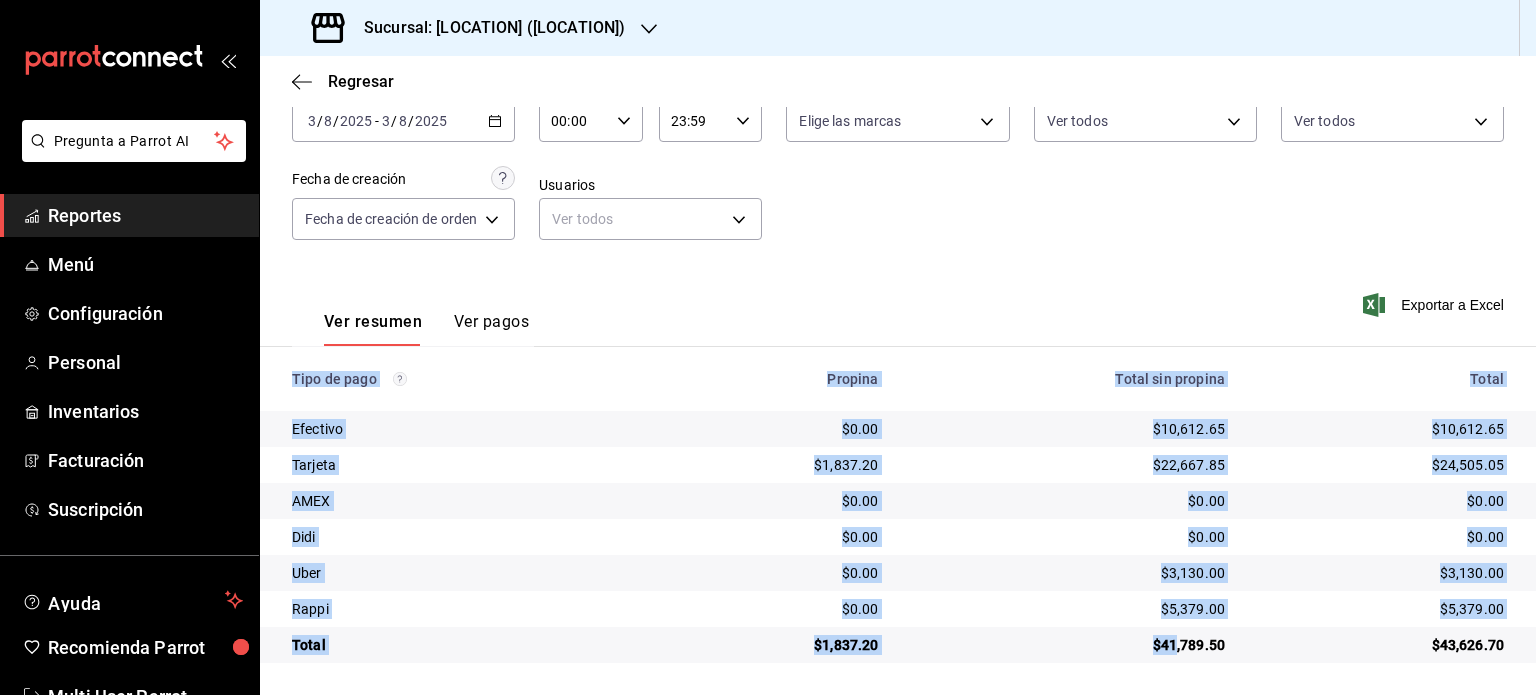 drag, startPoint x: 292, startPoint y: 375, endPoint x: 1166, endPoint y: 648, distance: 915.6446 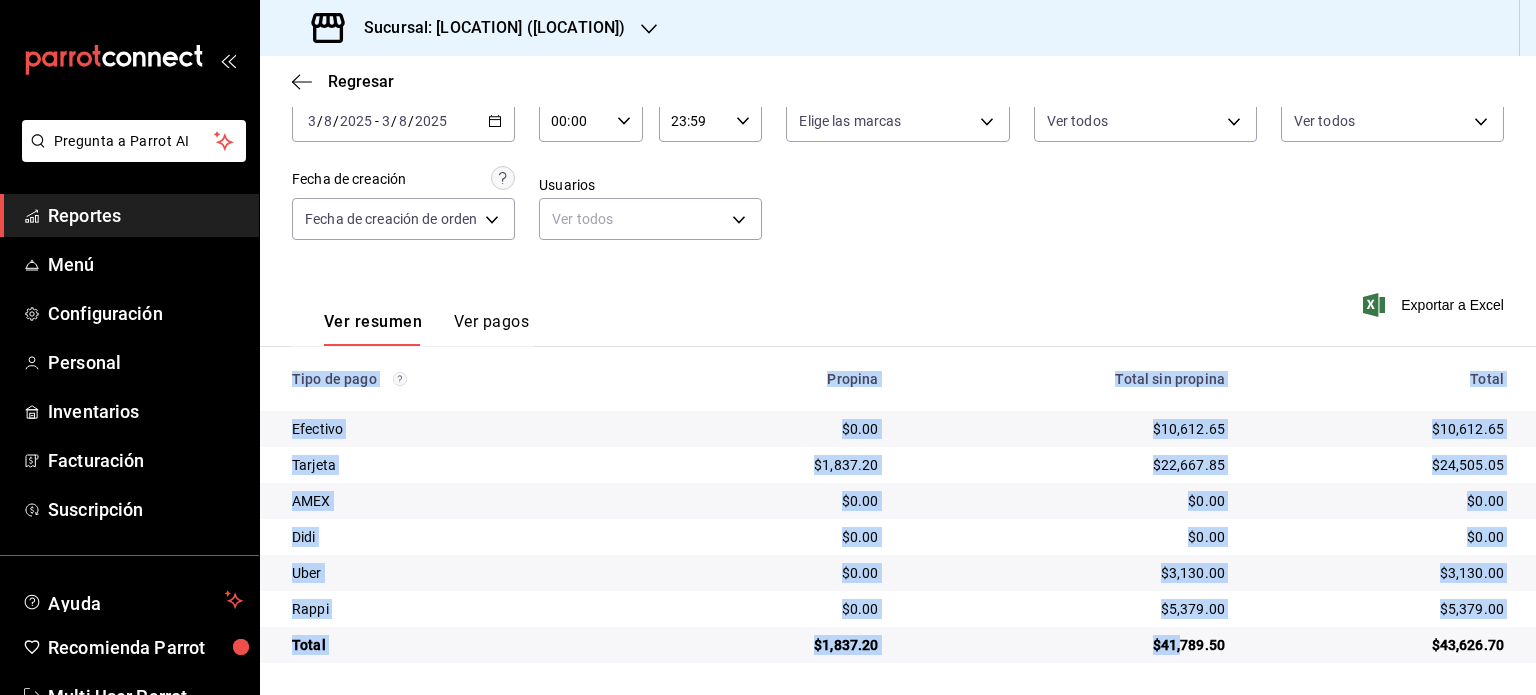 click on "Tipo de pago" at bounding box center (467, 379) 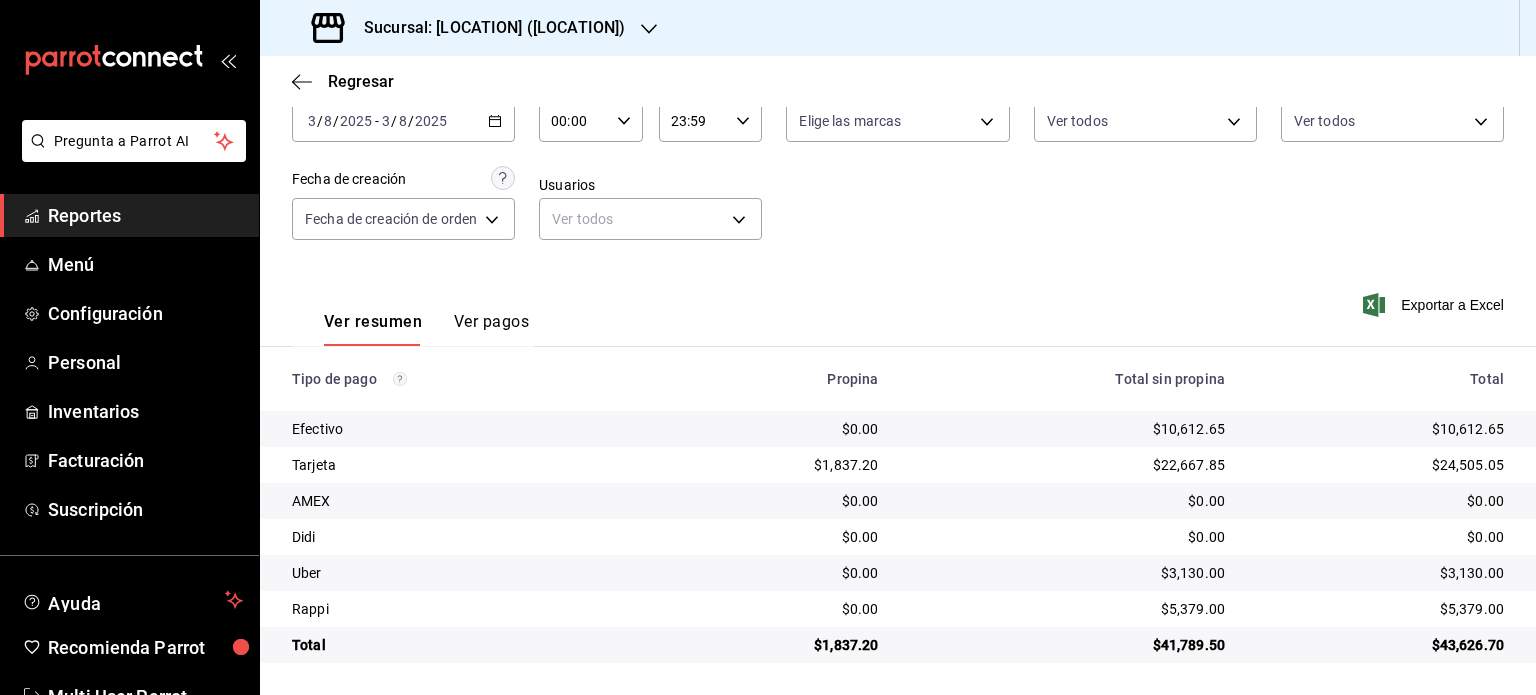 drag, startPoint x: 292, startPoint y: 378, endPoint x: 1535, endPoint y: 640, distance: 1270.3121 